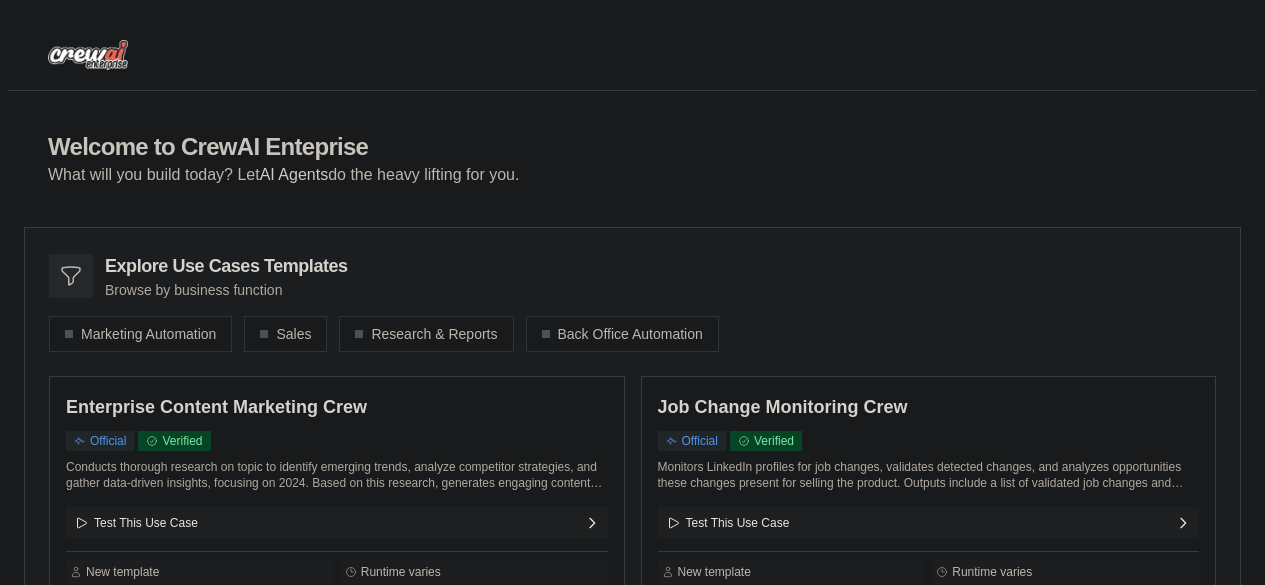 scroll, scrollTop: 0, scrollLeft: 0, axis: both 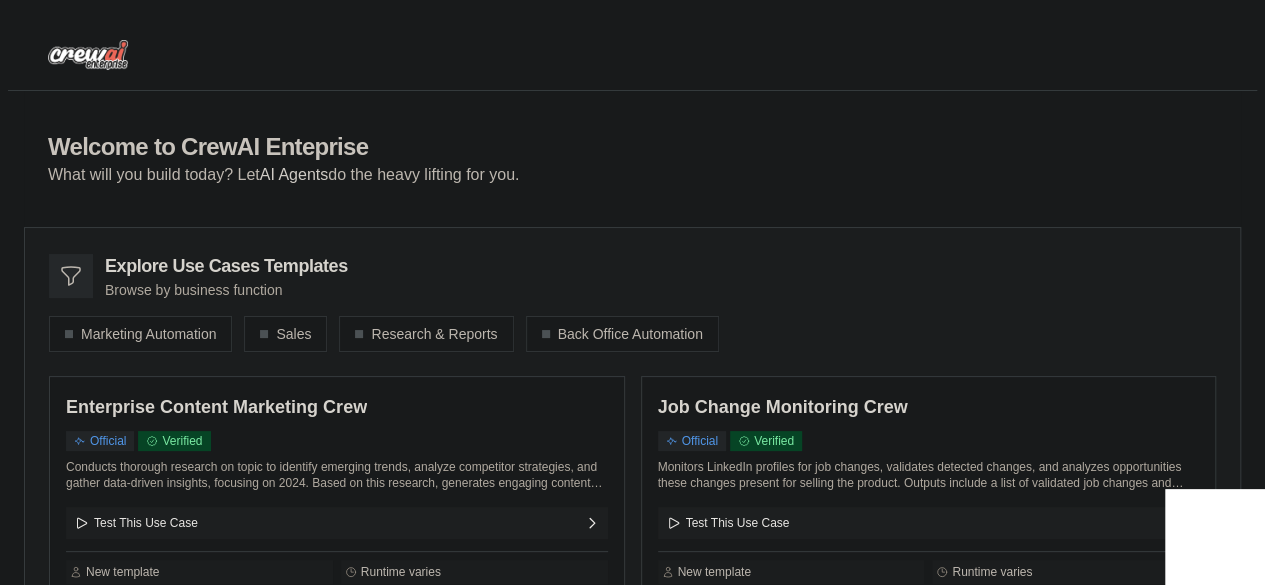 click at bounding box center [88, 55] 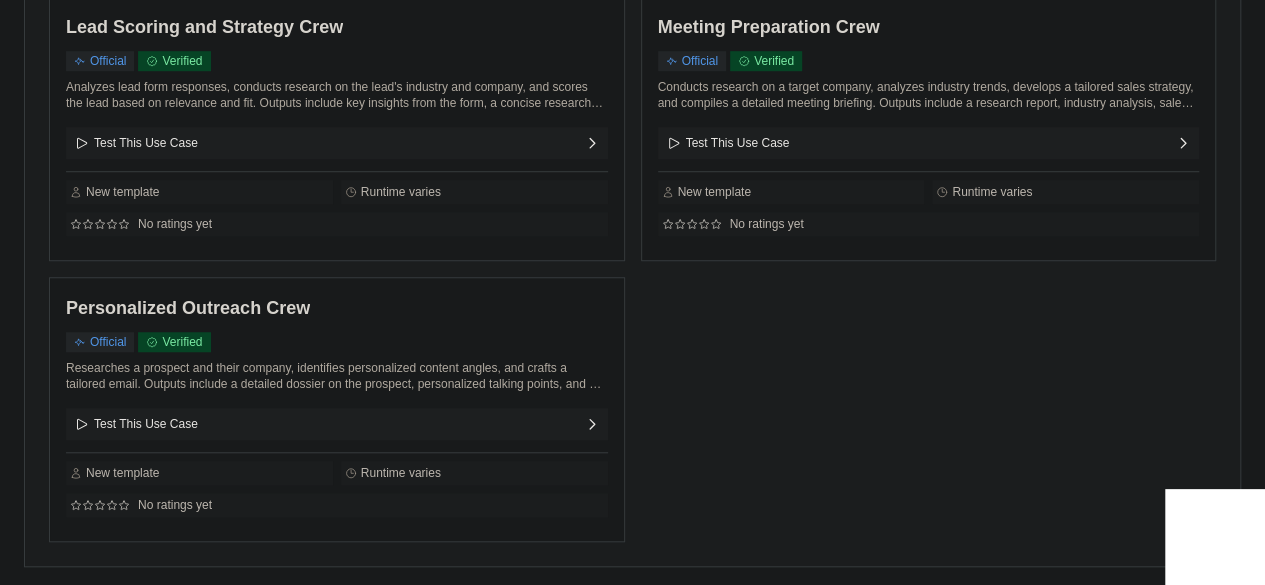 scroll, scrollTop: 812, scrollLeft: 0, axis: vertical 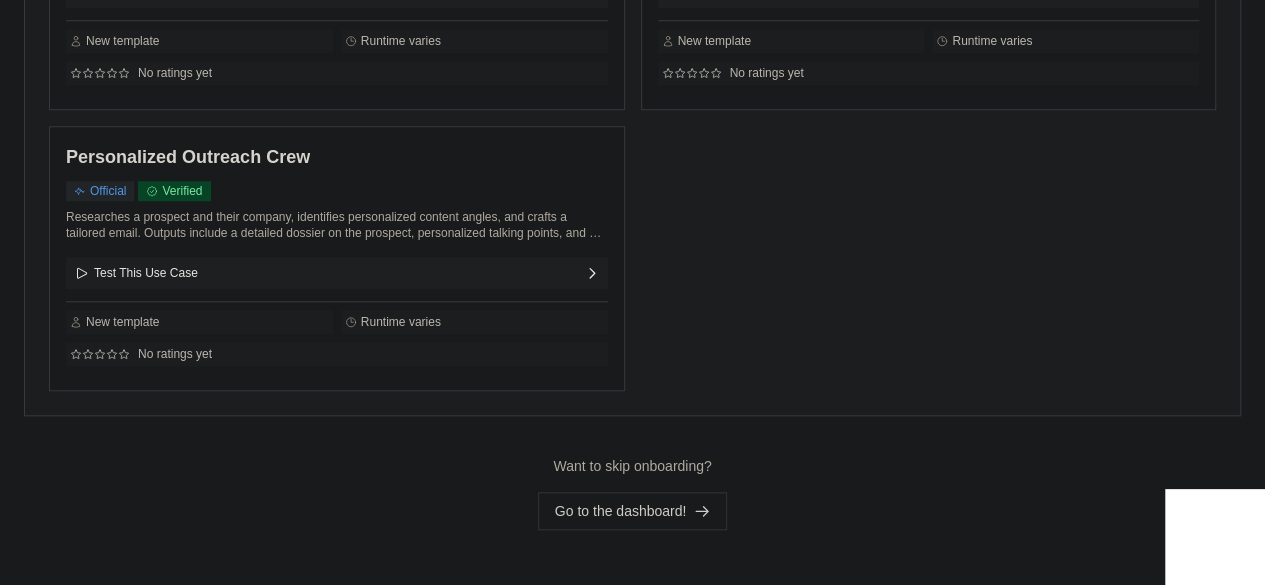 click on "Go to the dashboard!" at bounding box center (633, 511) 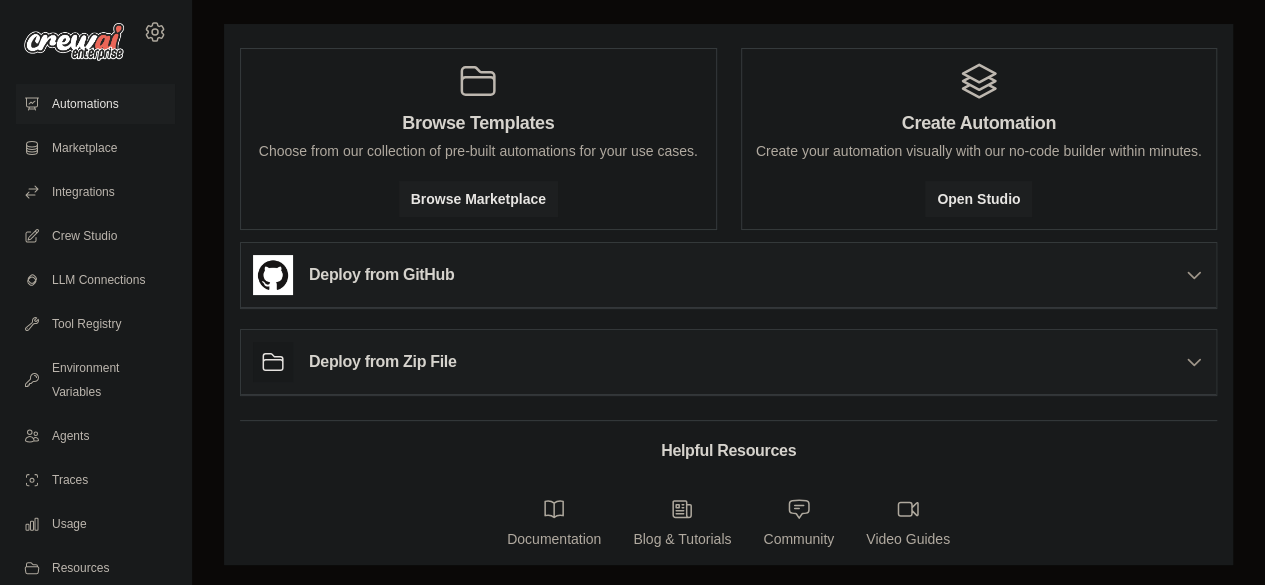 scroll, scrollTop: 0, scrollLeft: 0, axis: both 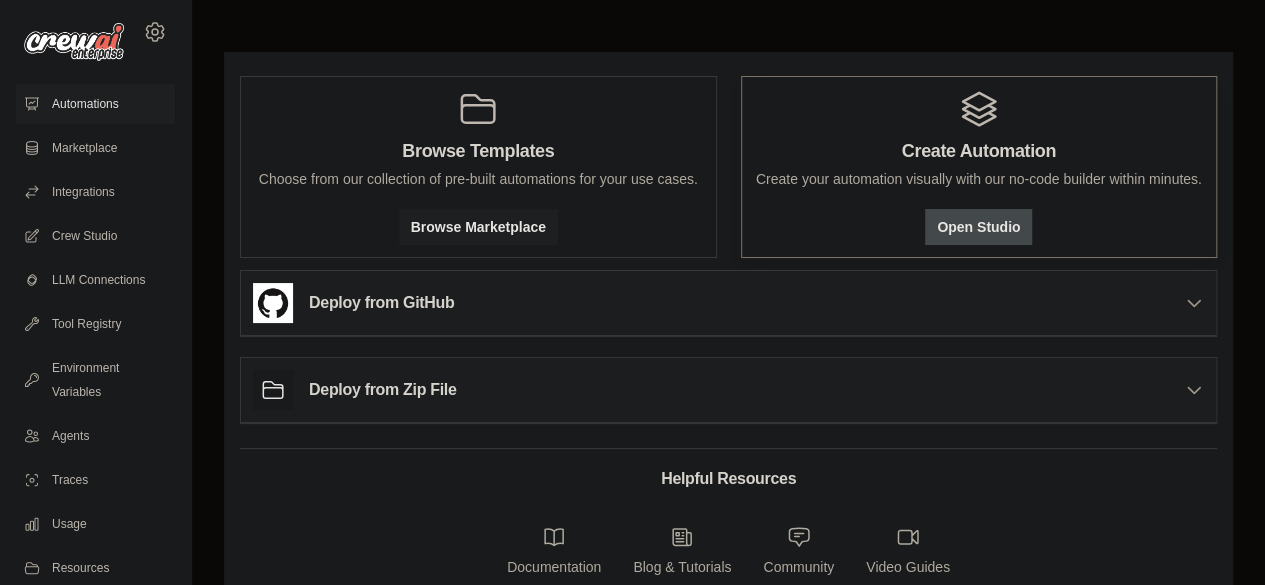 click on "Open Studio" at bounding box center (978, 227) 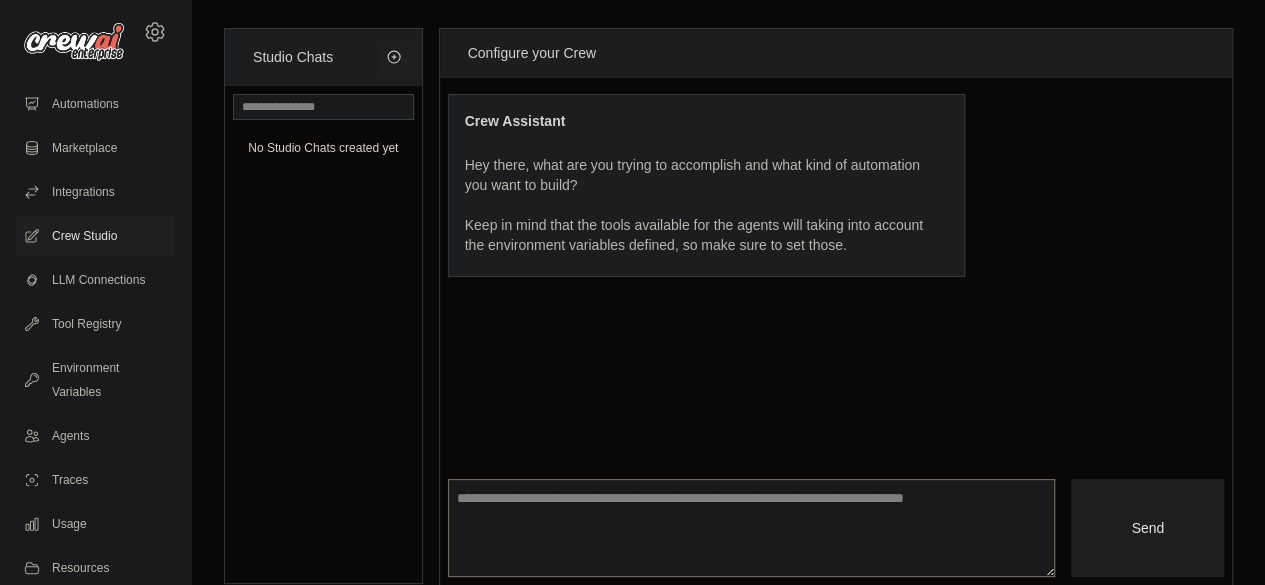 click at bounding box center [752, 528] 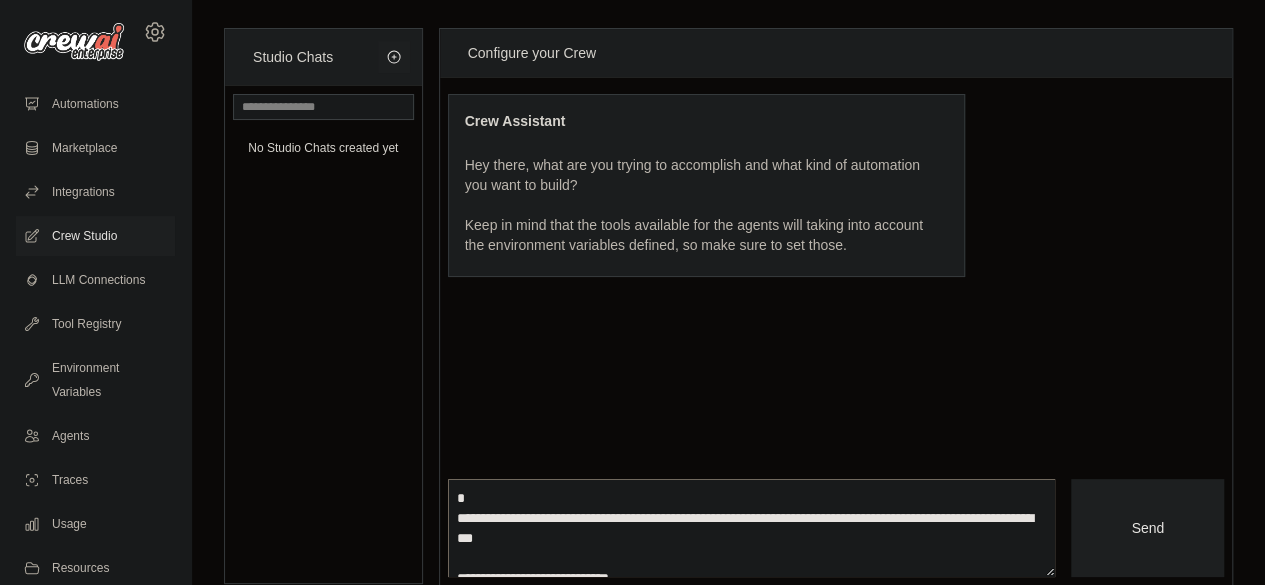 scroll, scrollTop: 490, scrollLeft: 0, axis: vertical 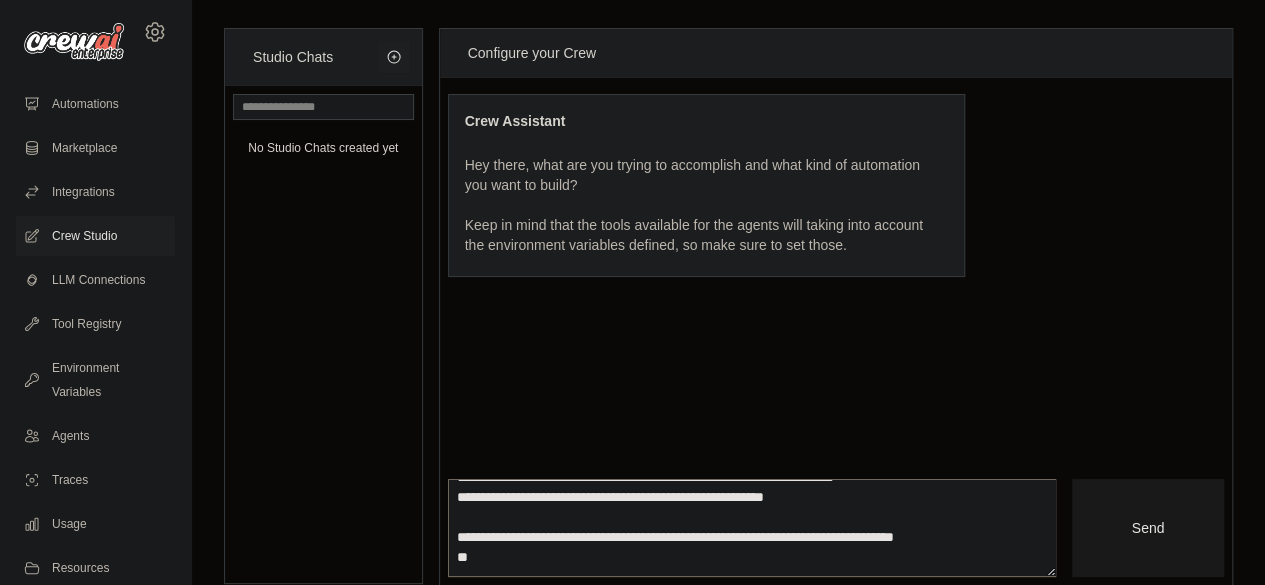 type on "**********" 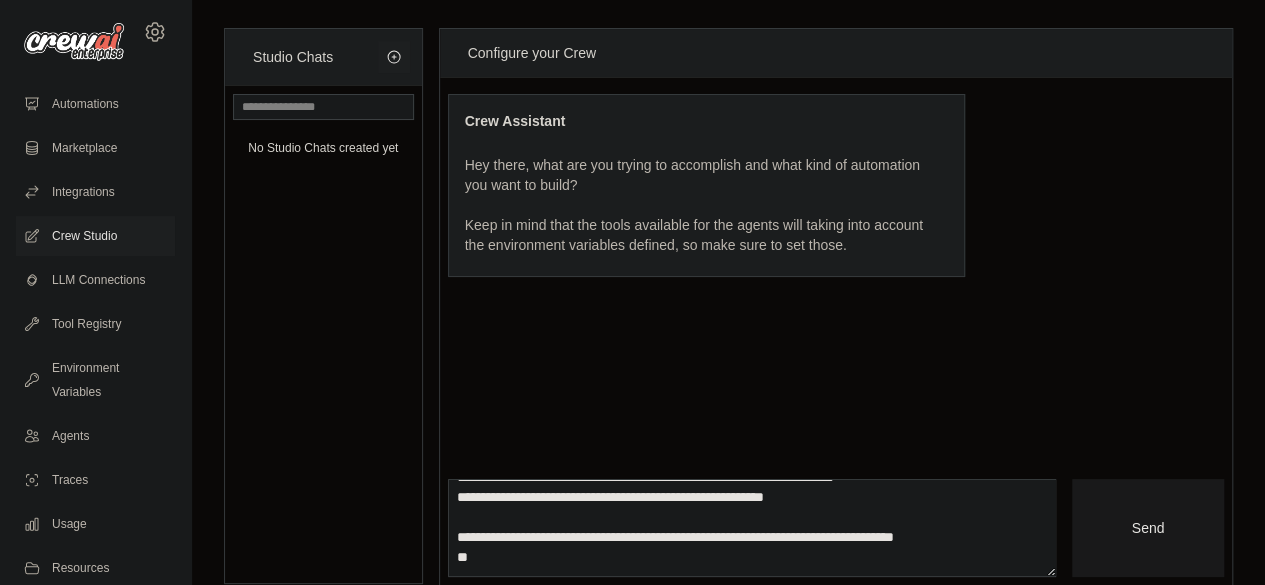 click on "Send" at bounding box center (1148, 527) 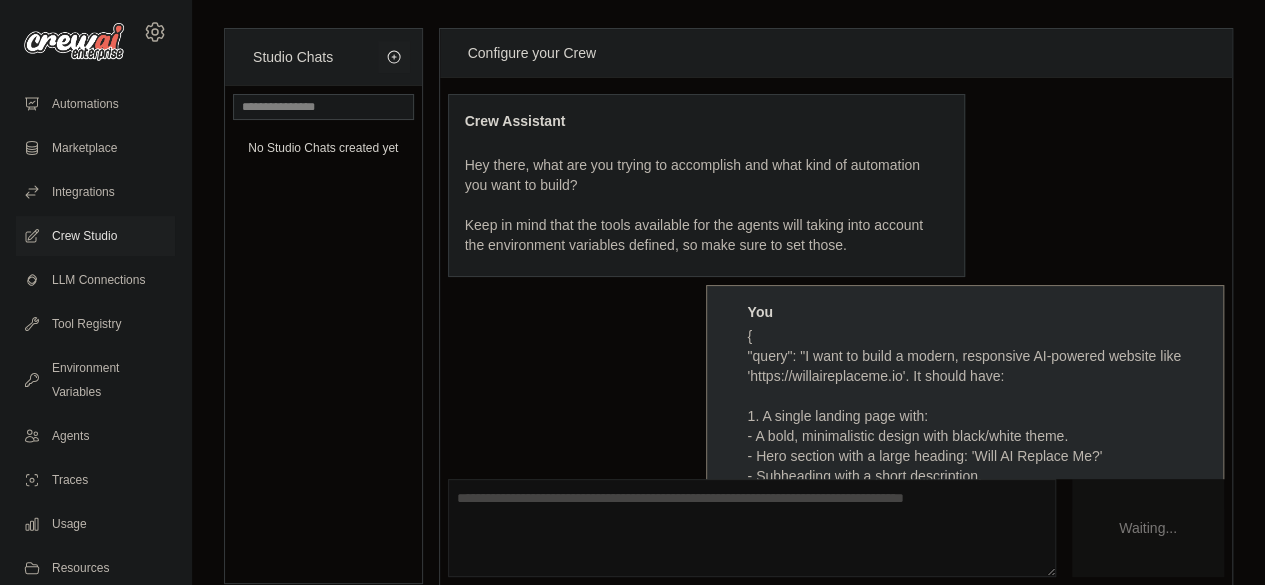 scroll, scrollTop: 0, scrollLeft: 0, axis: both 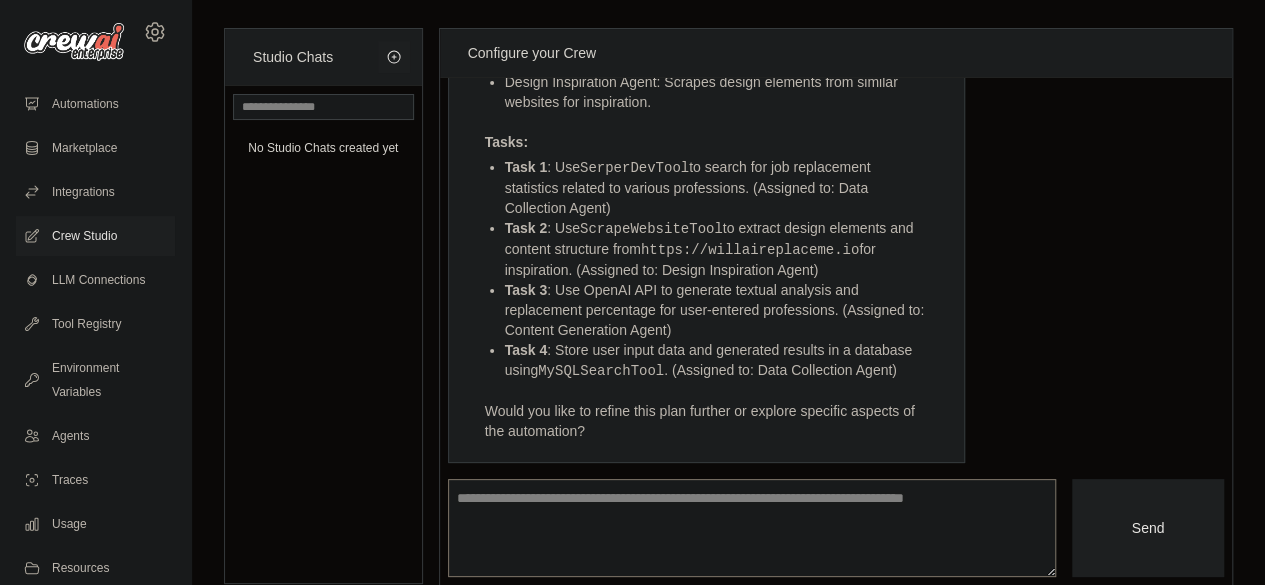 click at bounding box center (752, 527) 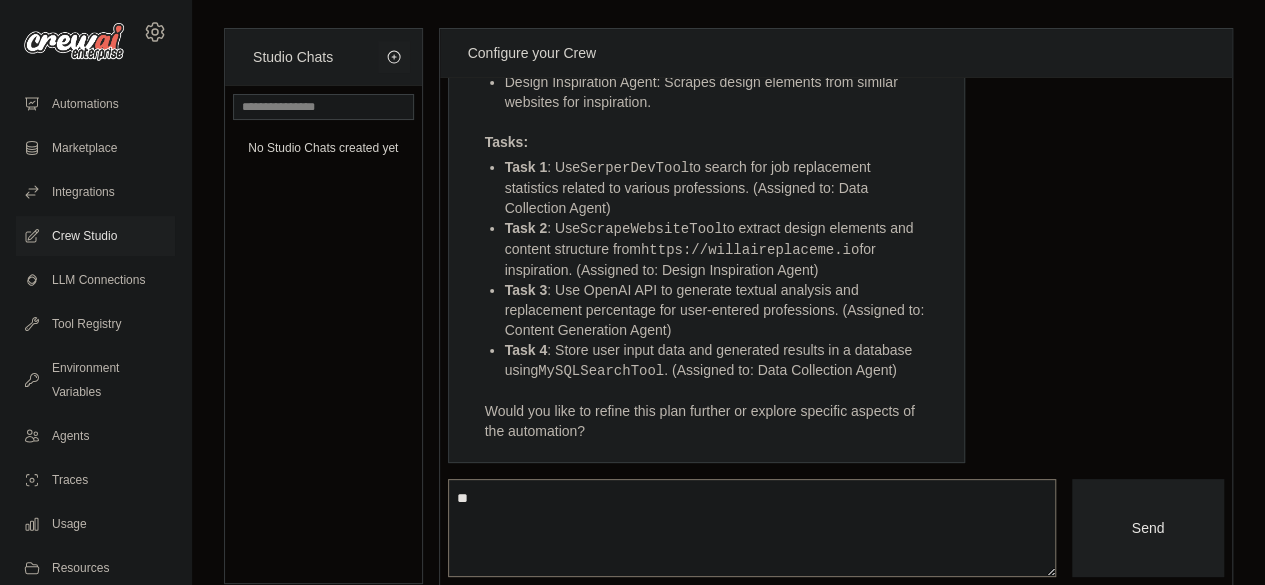 type on "**" 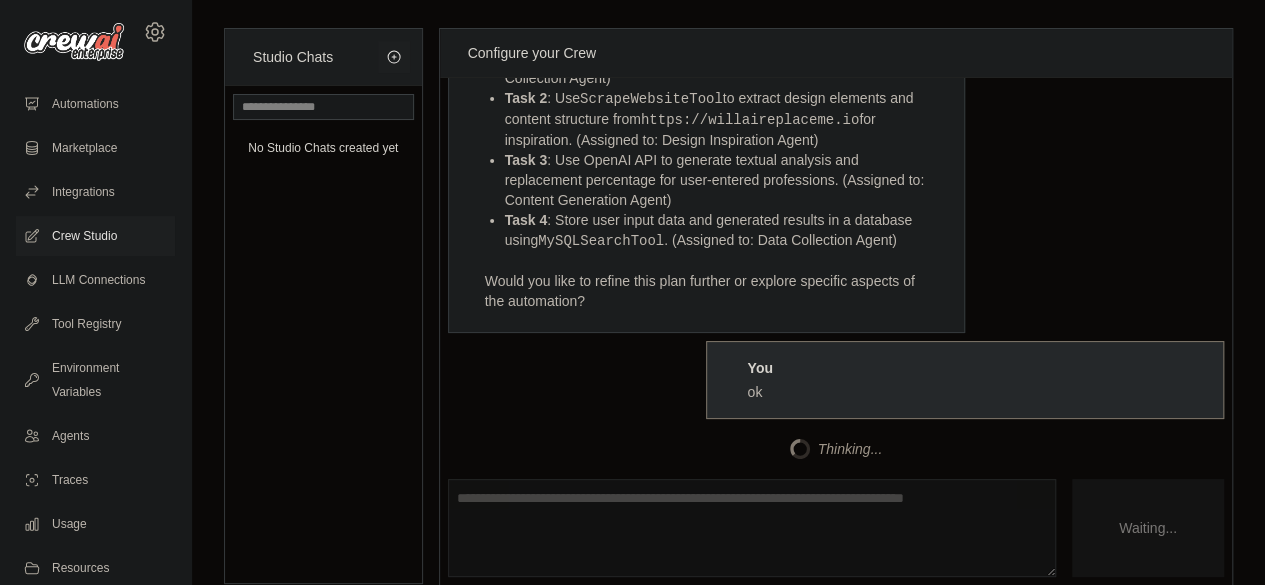 scroll, scrollTop: 1928, scrollLeft: 0, axis: vertical 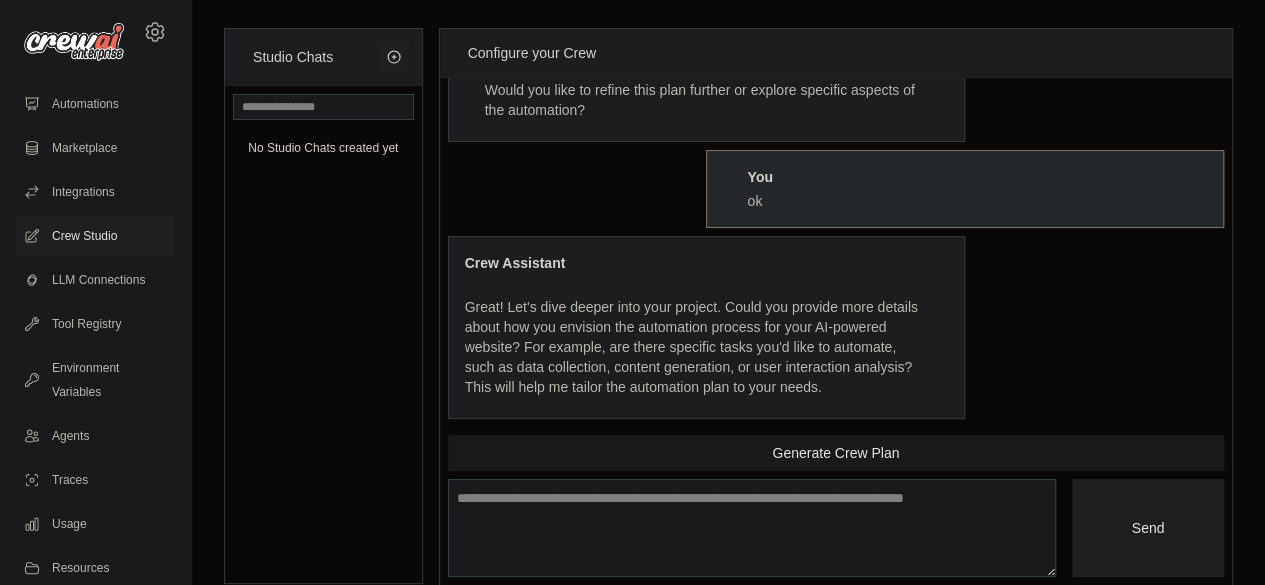 click on "Generate Crew Plan" at bounding box center (836, 453) 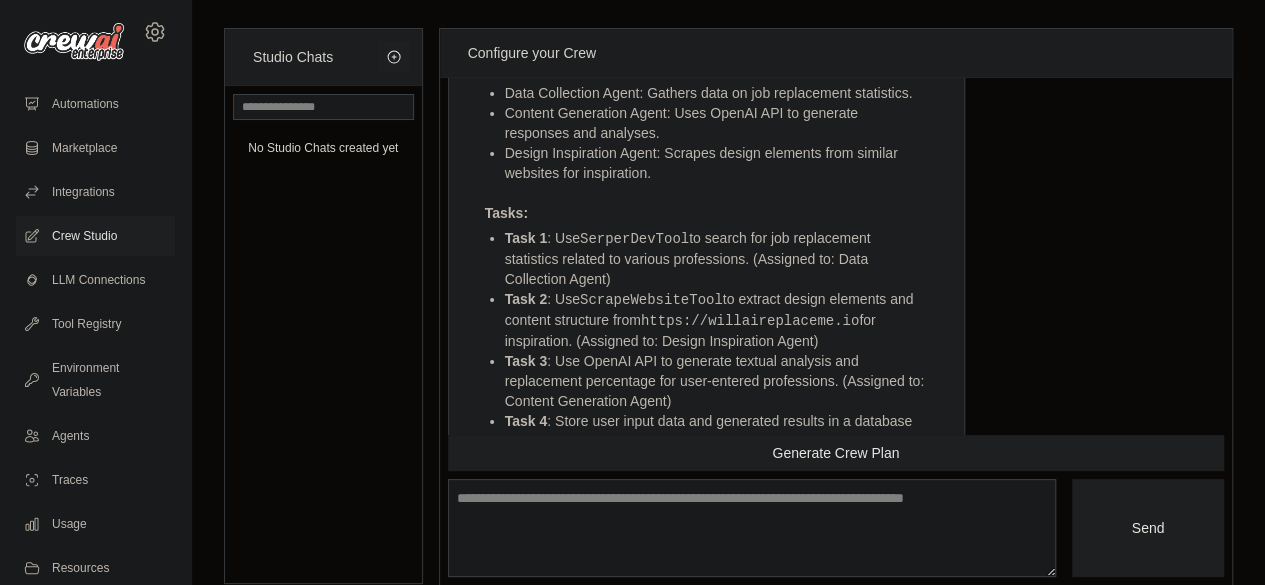 scroll, scrollTop: 3124, scrollLeft: 0, axis: vertical 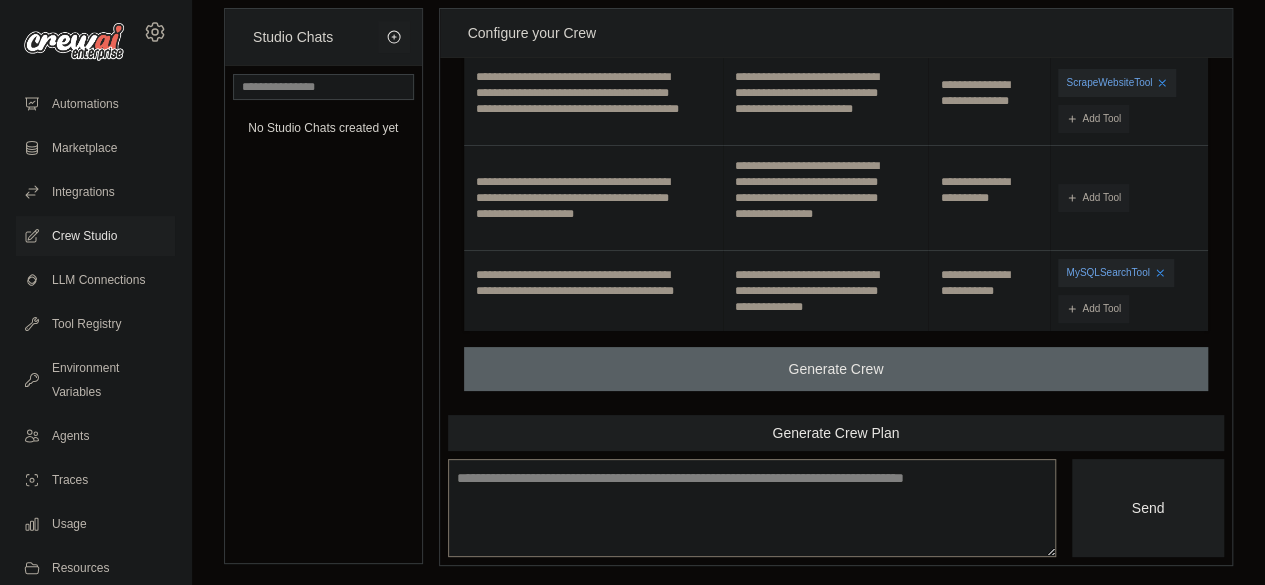 click at bounding box center [752, 507] 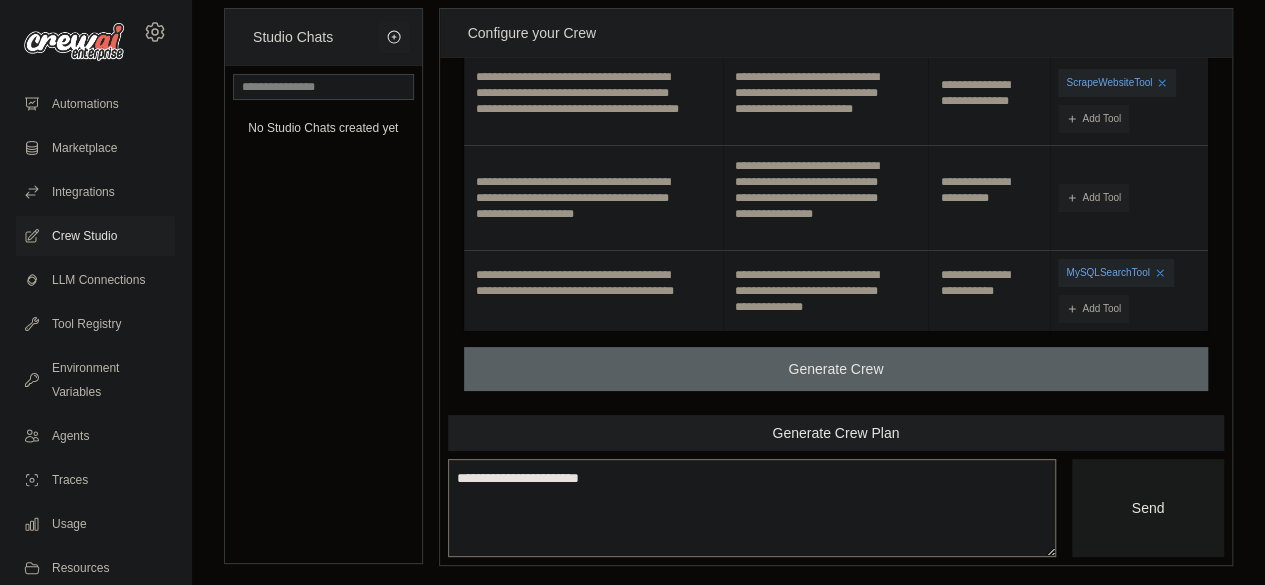 type on "**********" 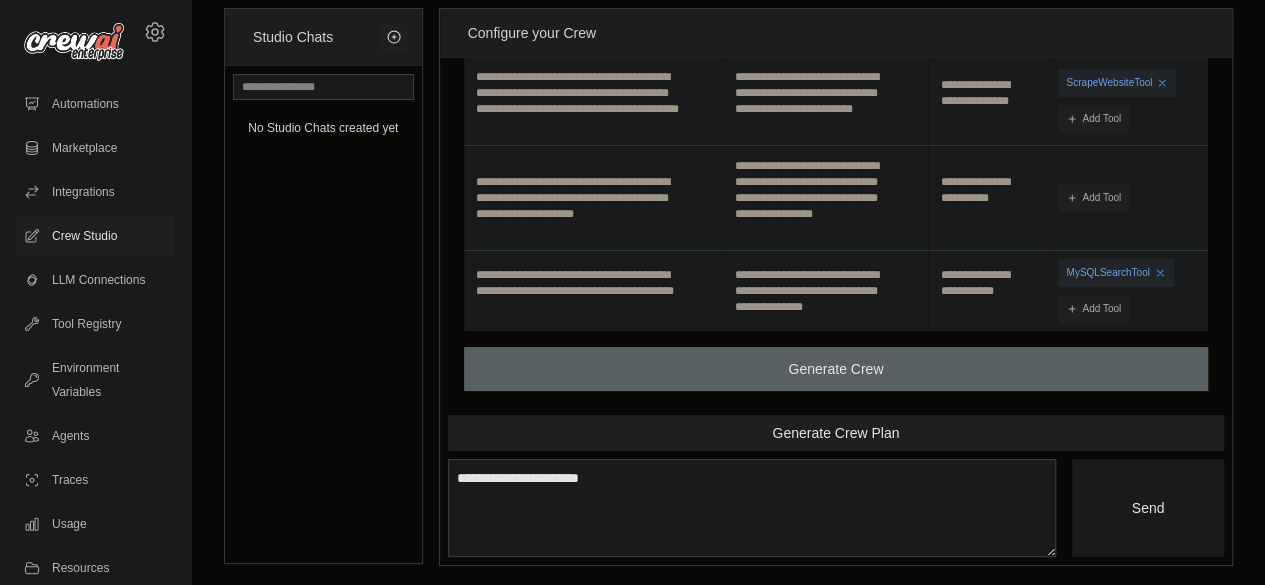 click on "Send" at bounding box center (1148, 507) 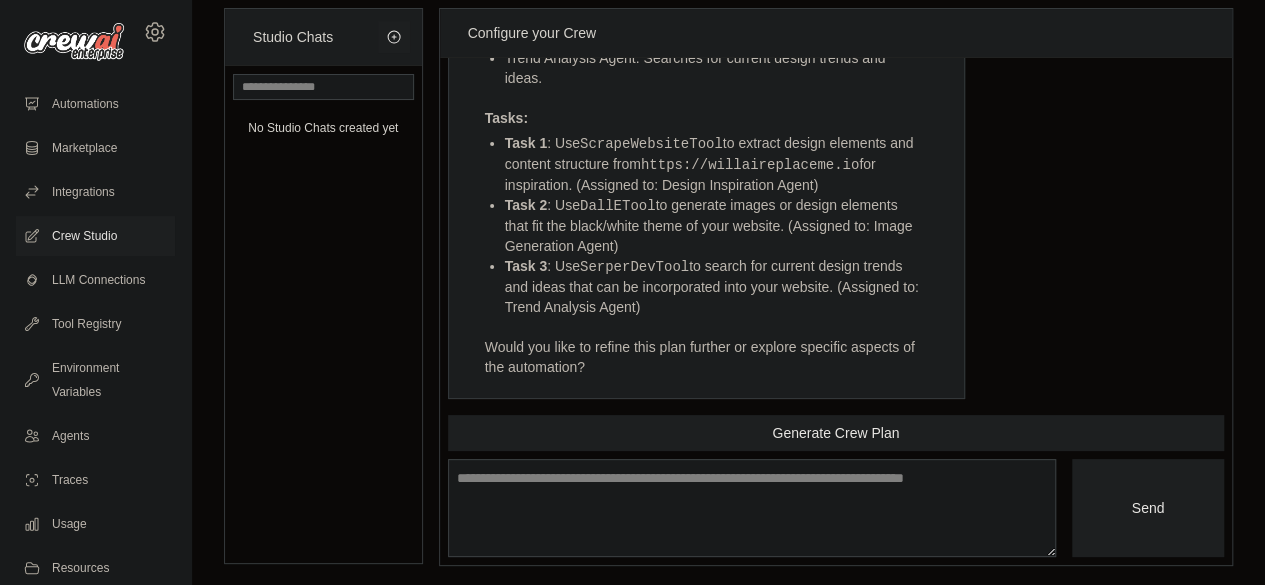 scroll, scrollTop: 4268, scrollLeft: 0, axis: vertical 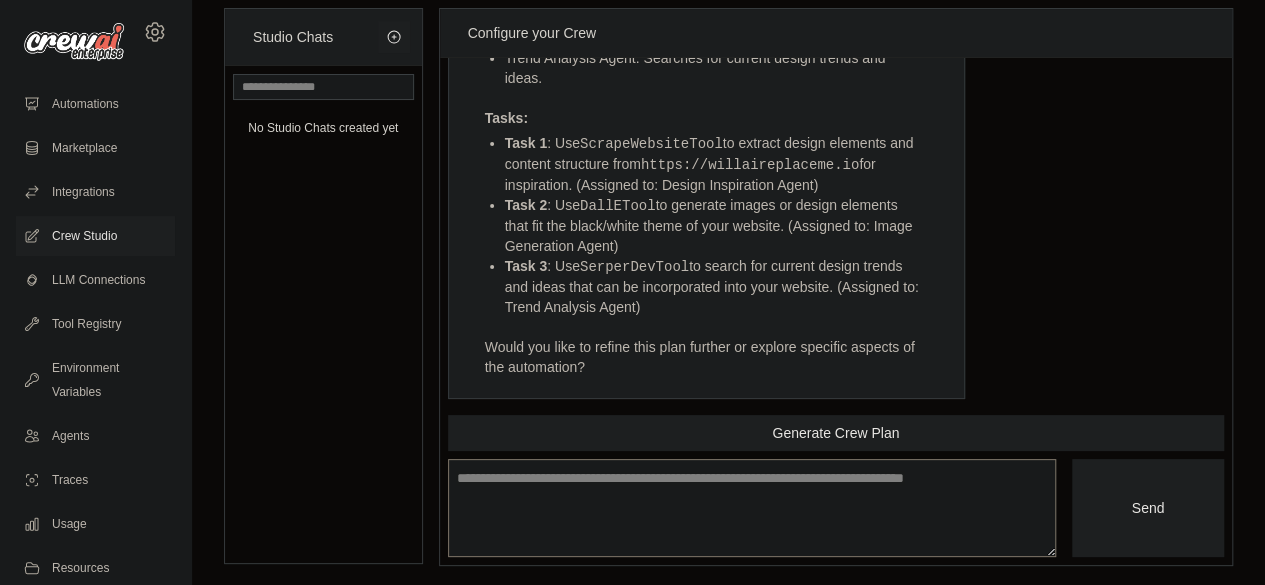 click at bounding box center (752, 507) 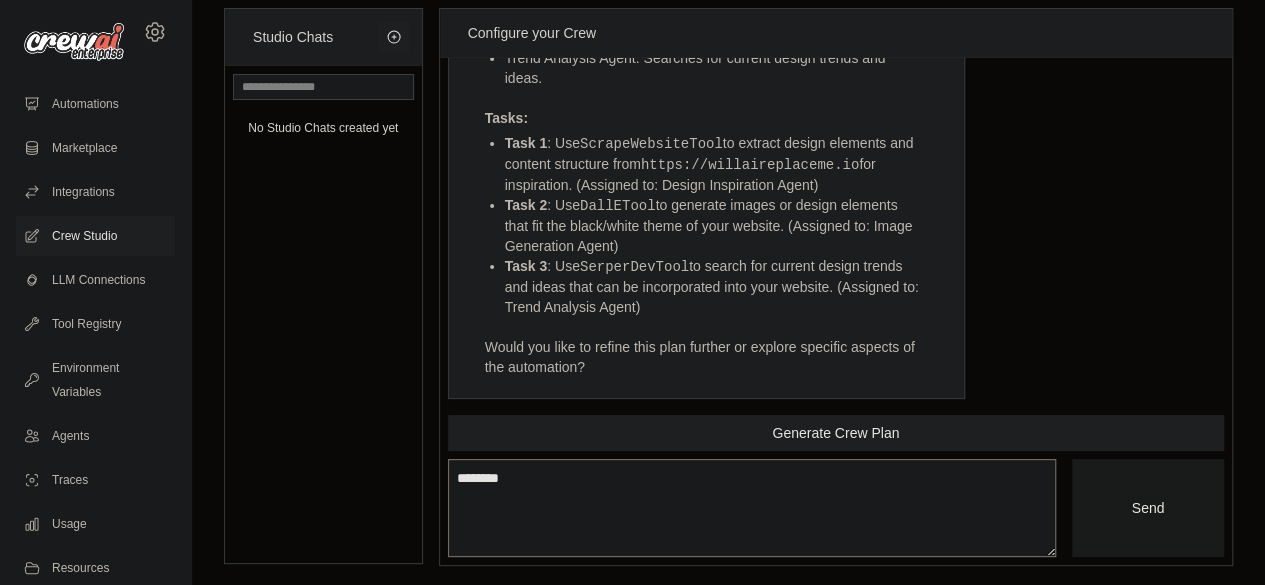 type on "********" 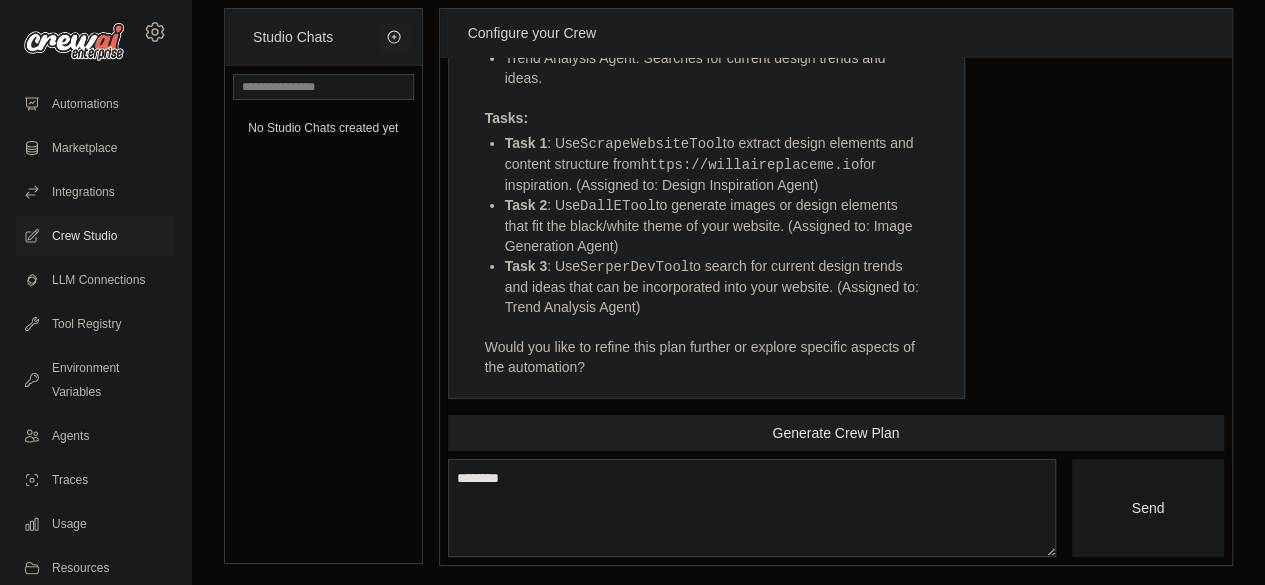 click on "Send" at bounding box center [1148, 507] 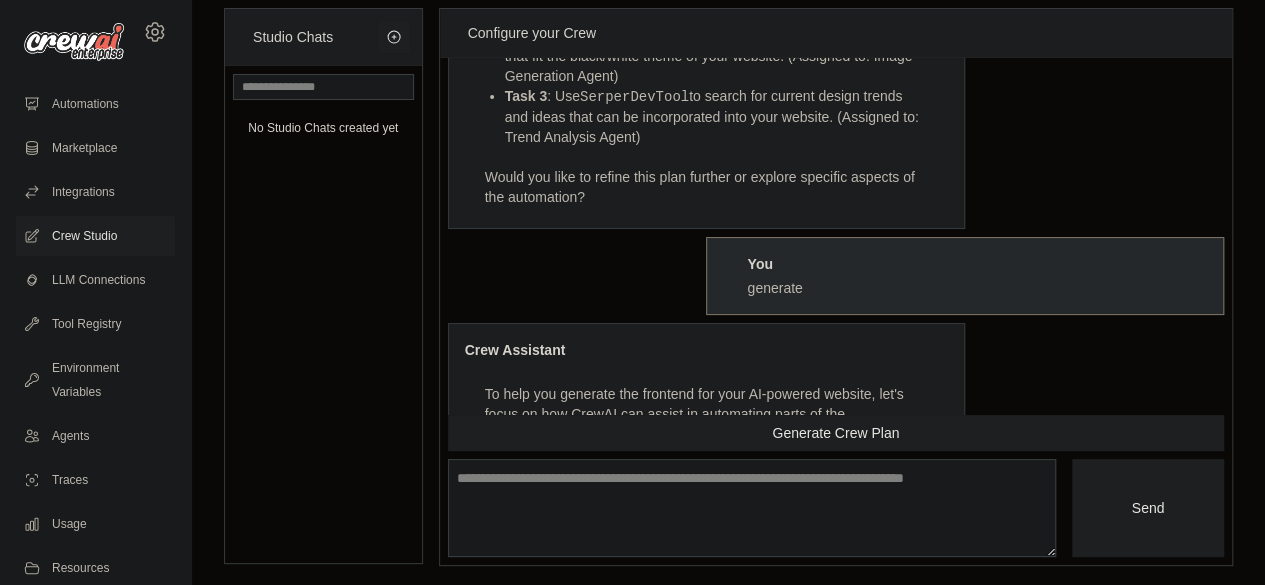 scroll, scrollTop: 5364, scrollLeft: 0, axis: vertical 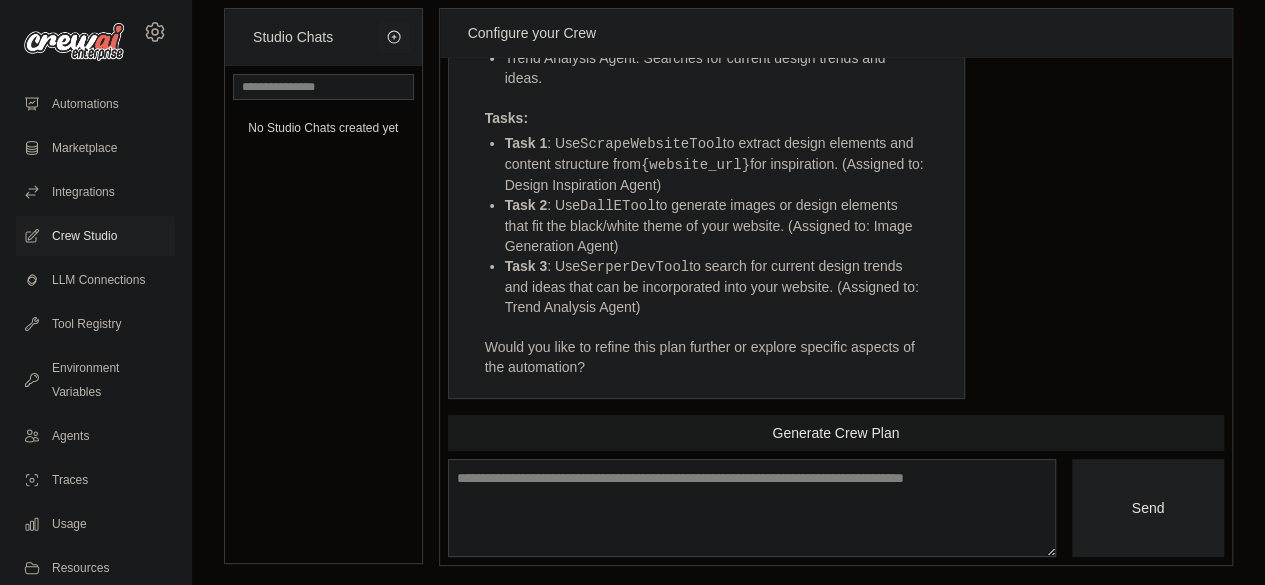 click on "Generate Crew Plan" at bounding box center [836, 433] 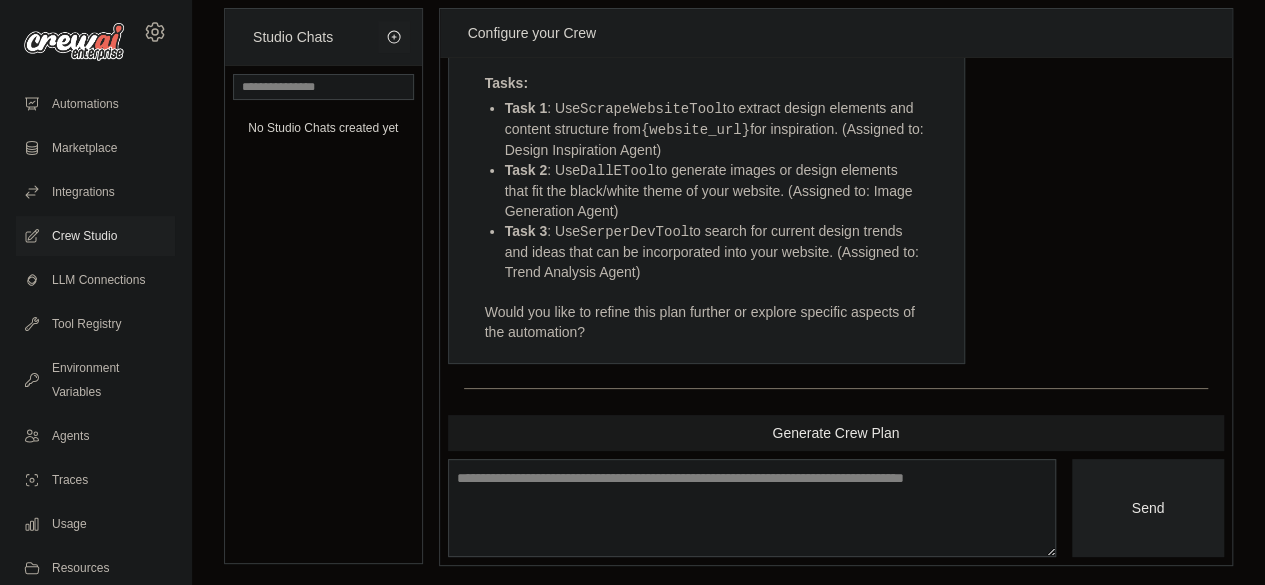 scroll, scrollTop: 6342, scrollLeft: 0, axis: vertical 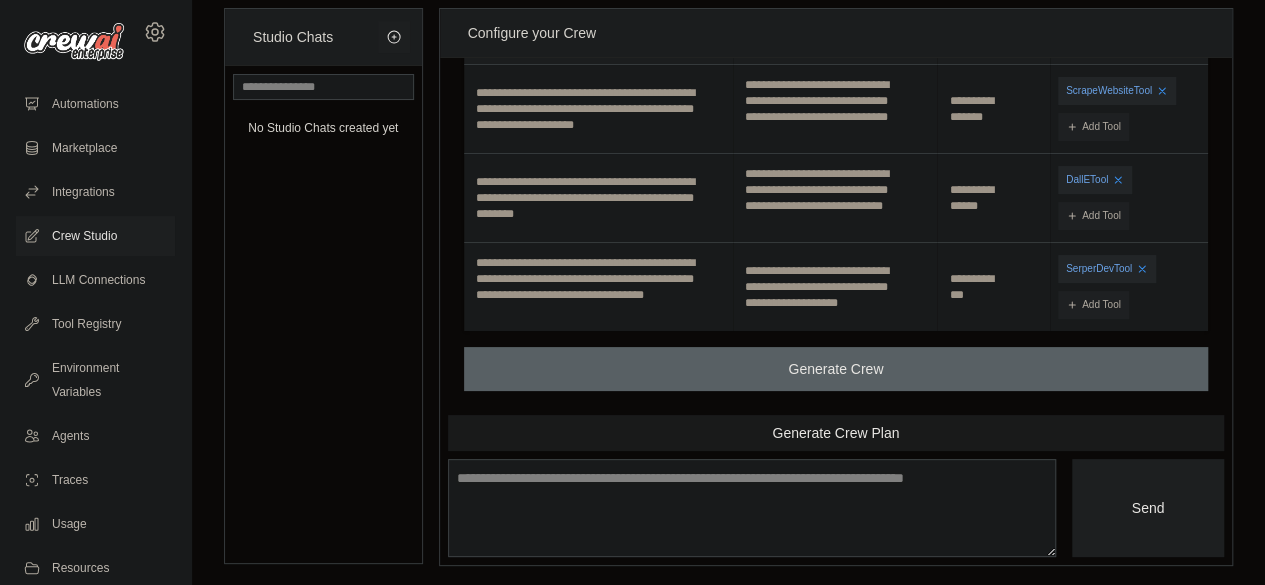 click on "Generate Crew Plan" at bounding box center [836, 433] 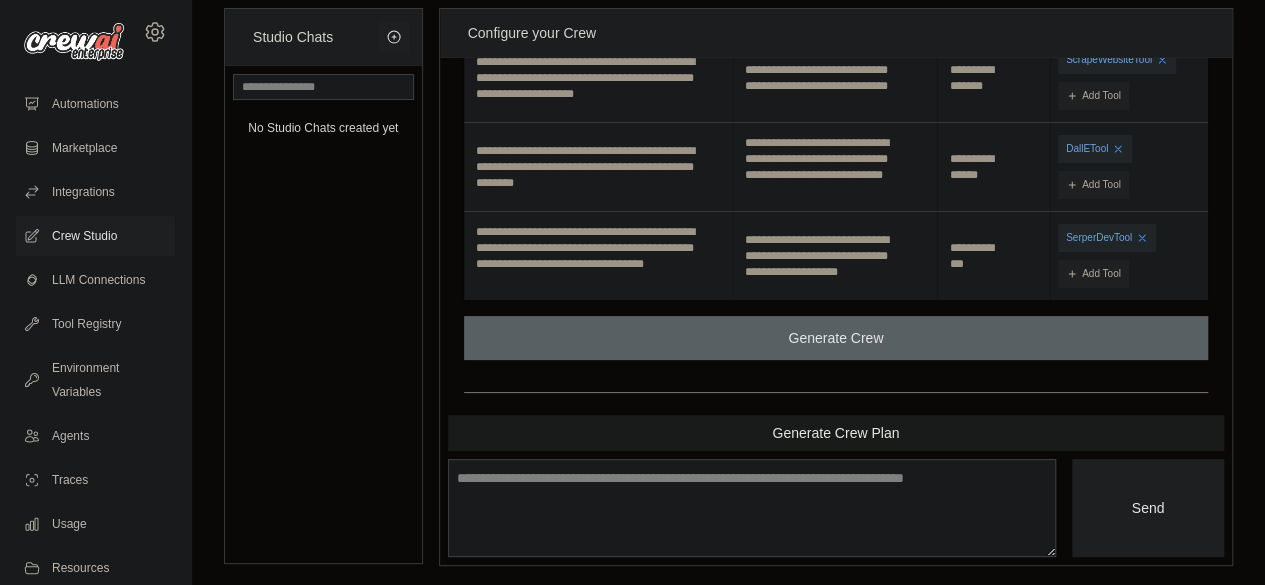 scroll, scrollTop: 7386, scrollLeft: 0, axis: vertical 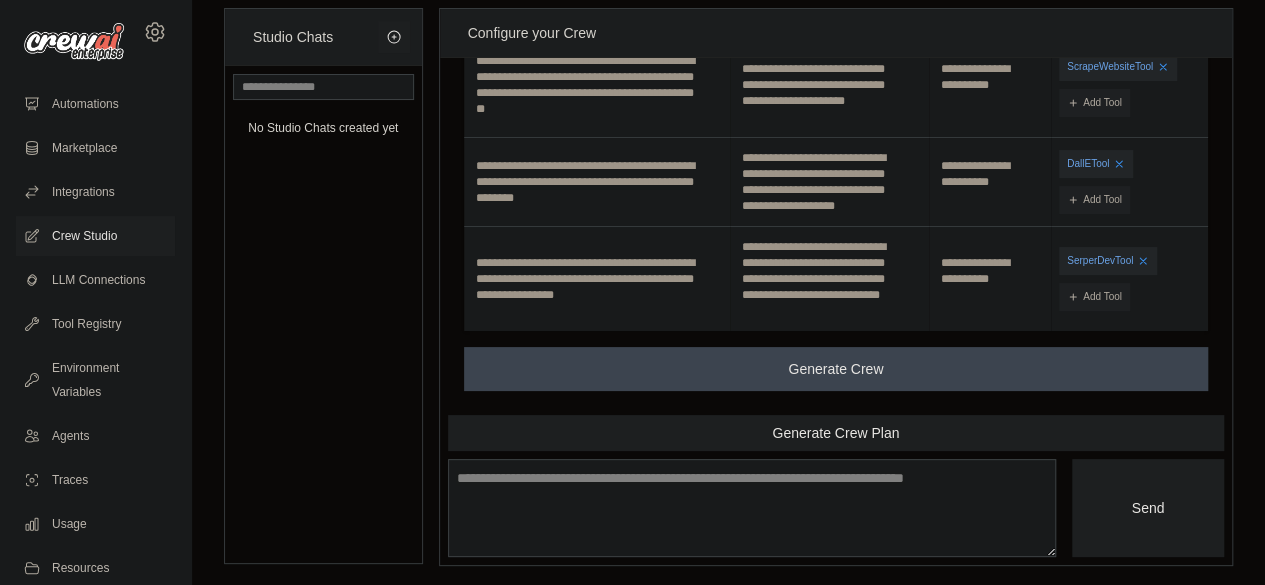click on "Generate Crew" at bounding box center (836, 369) 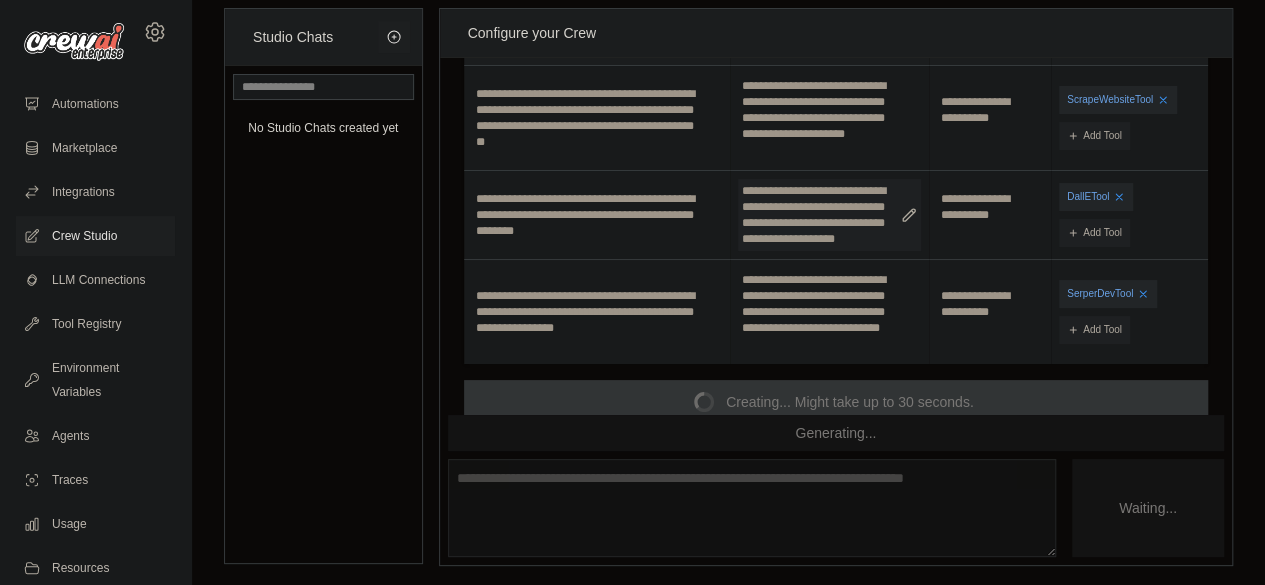 scroll, scrollTop: 7386, scrollLeft: 0, axis: vertical 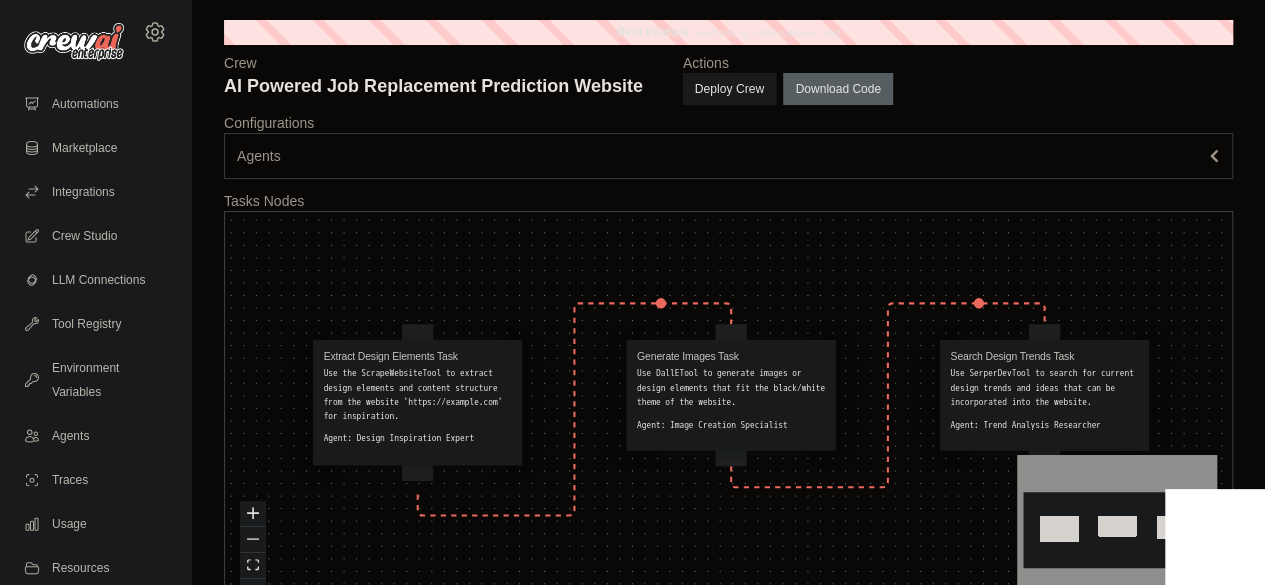 click on "Deploy Crew" at bounding box center [729, 89] 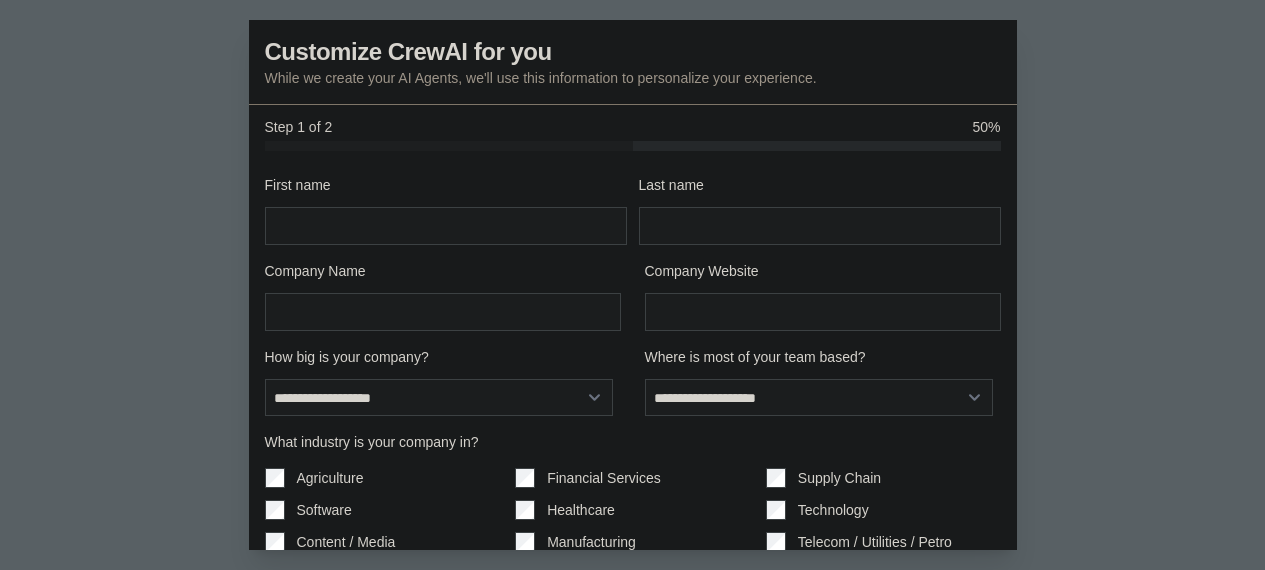 scroll, scrollTop: 0, scrollLeft: 0, axis: both 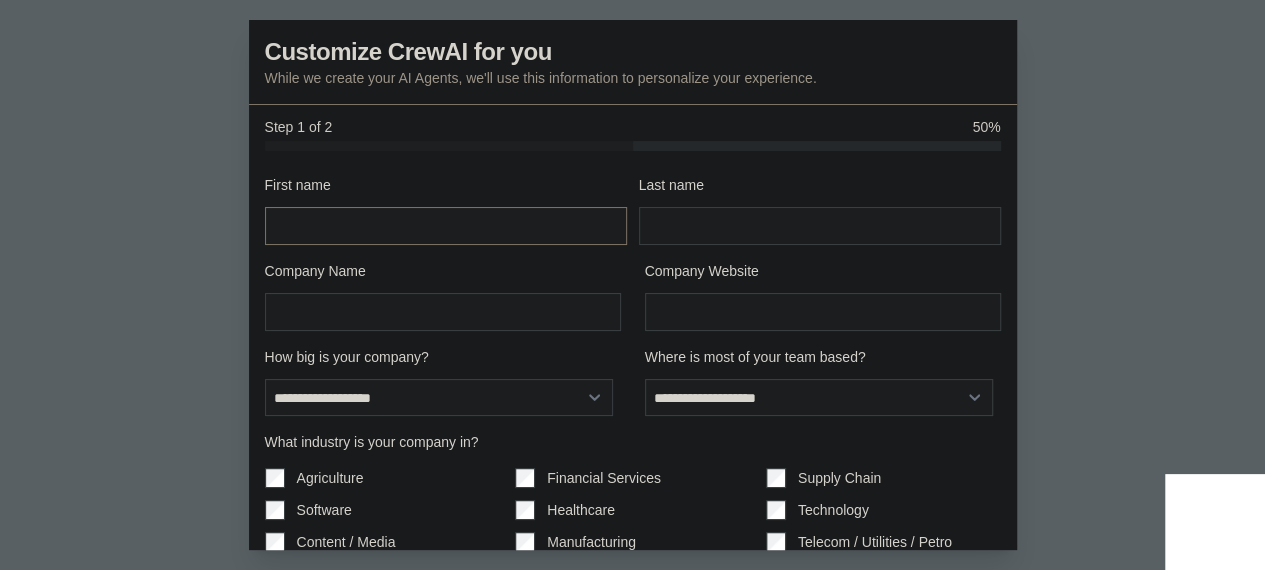 click on "First name" at bounding box center (446, 226) 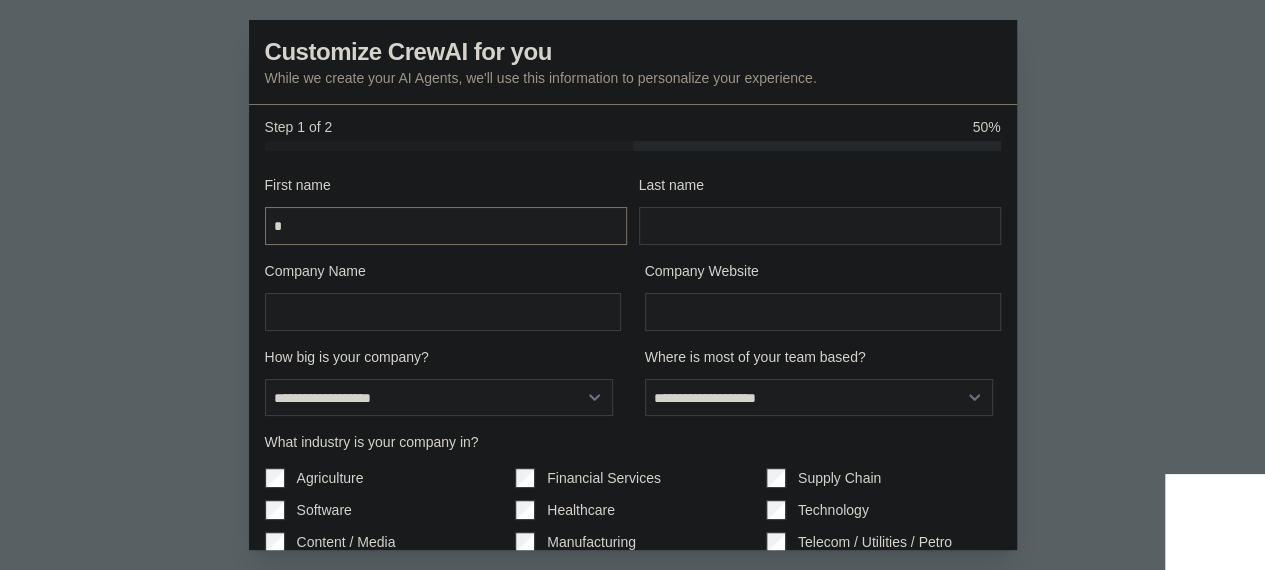 type on "*" 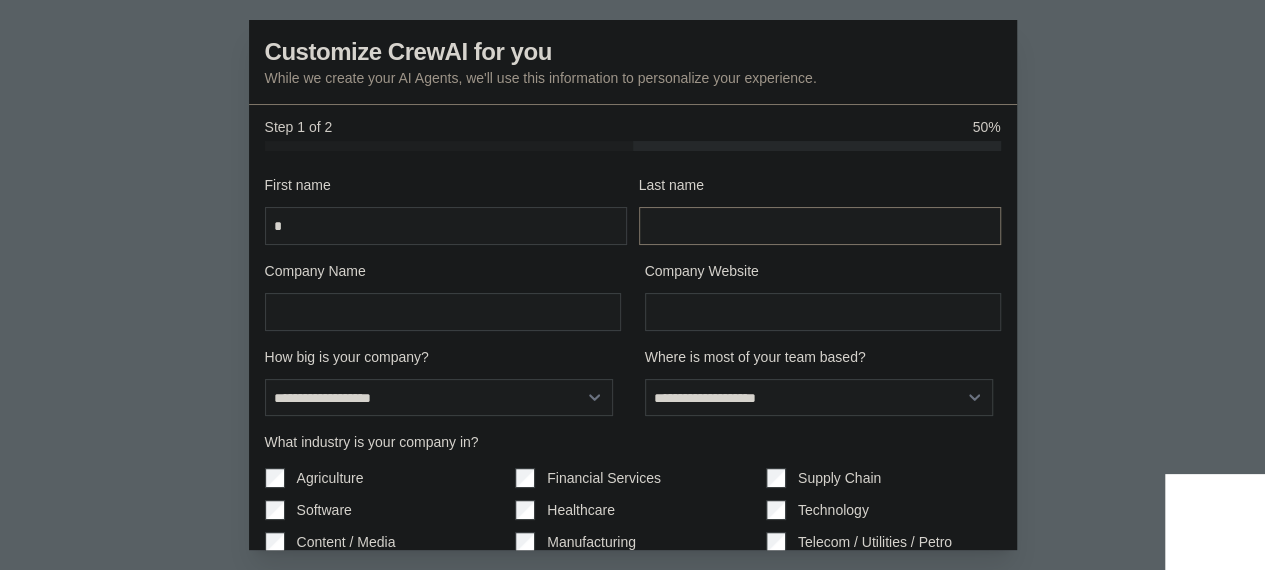 click on "Last name" at bounding box center [820, 226] 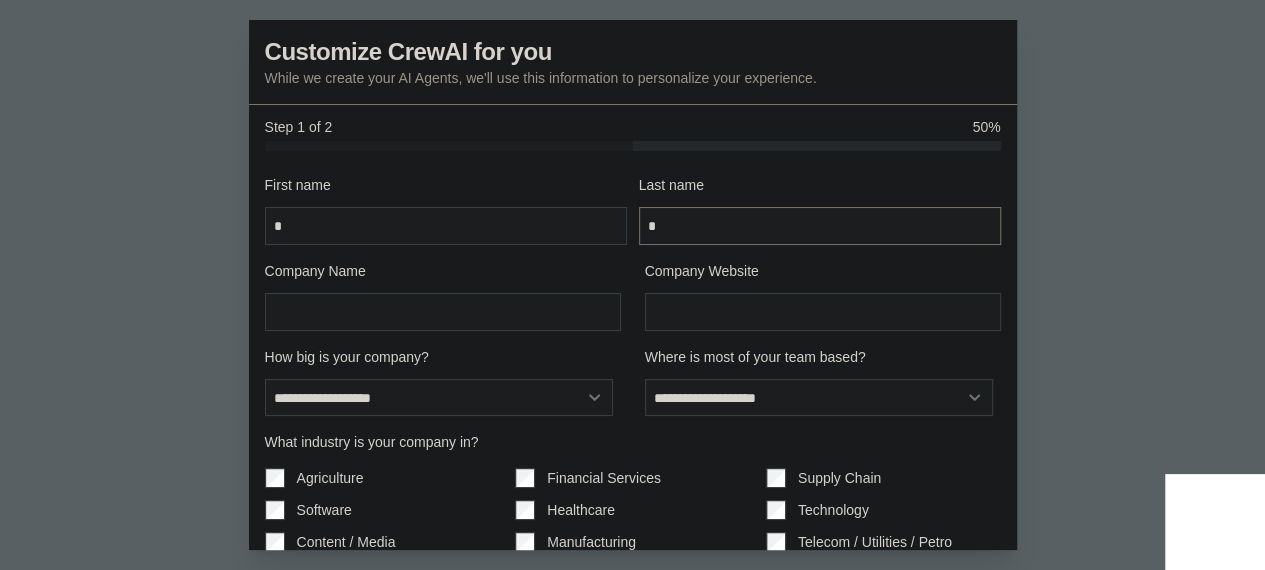 type on "*" 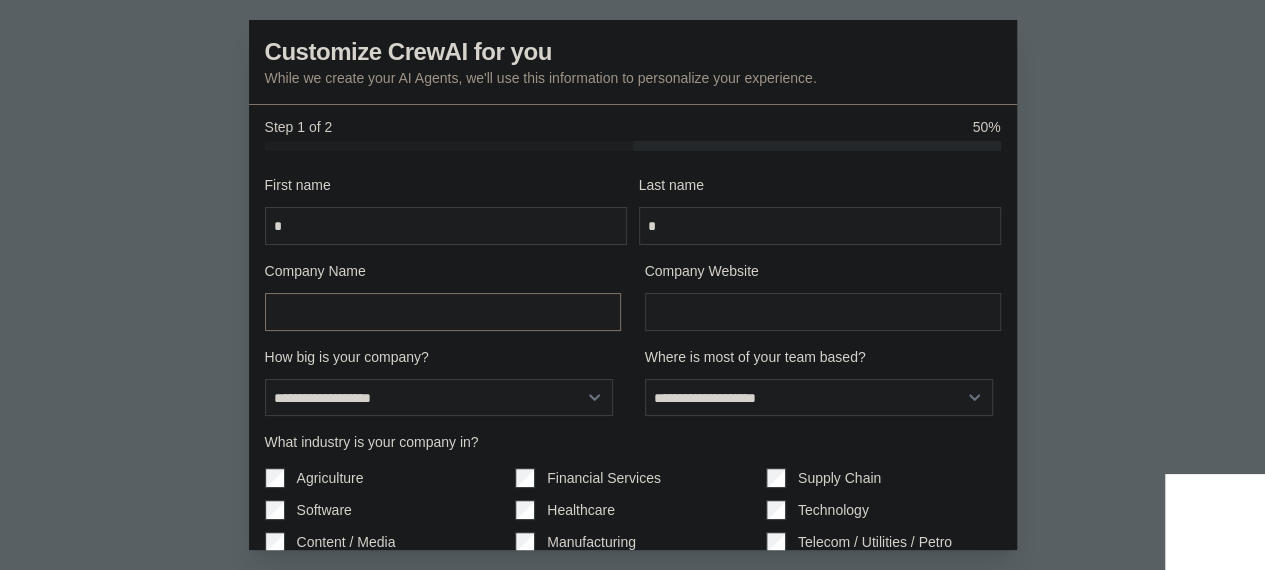 click on "Company Name" at bounding box center (443, 312) 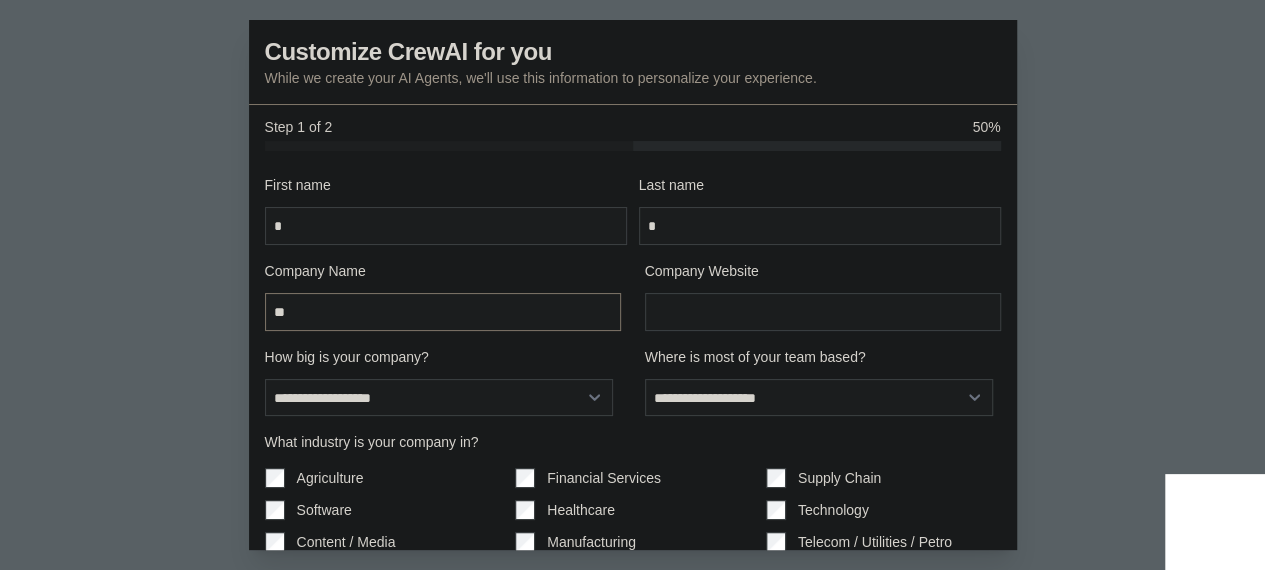 type on "**" 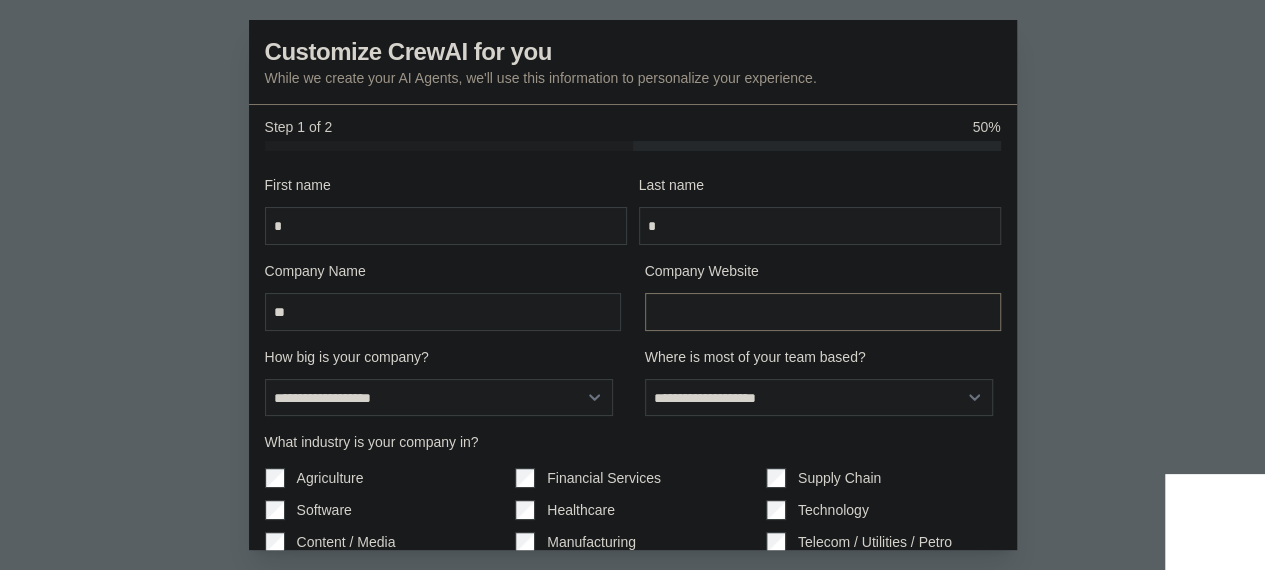 click on "Company Website" at bounding box center (823, 312) 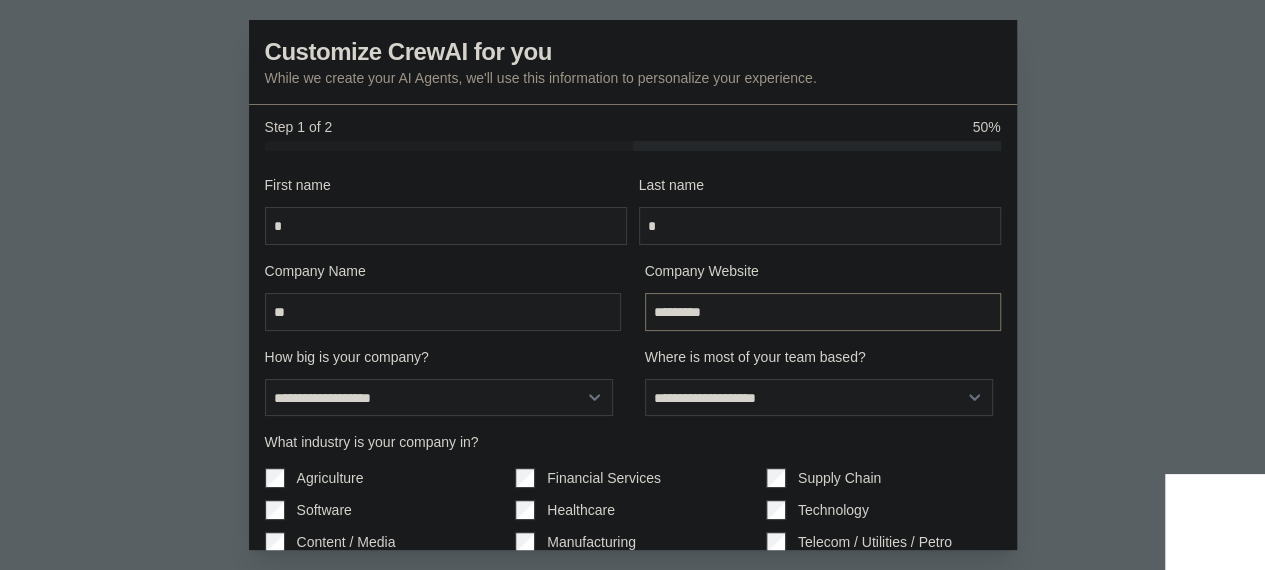 type on "*********" 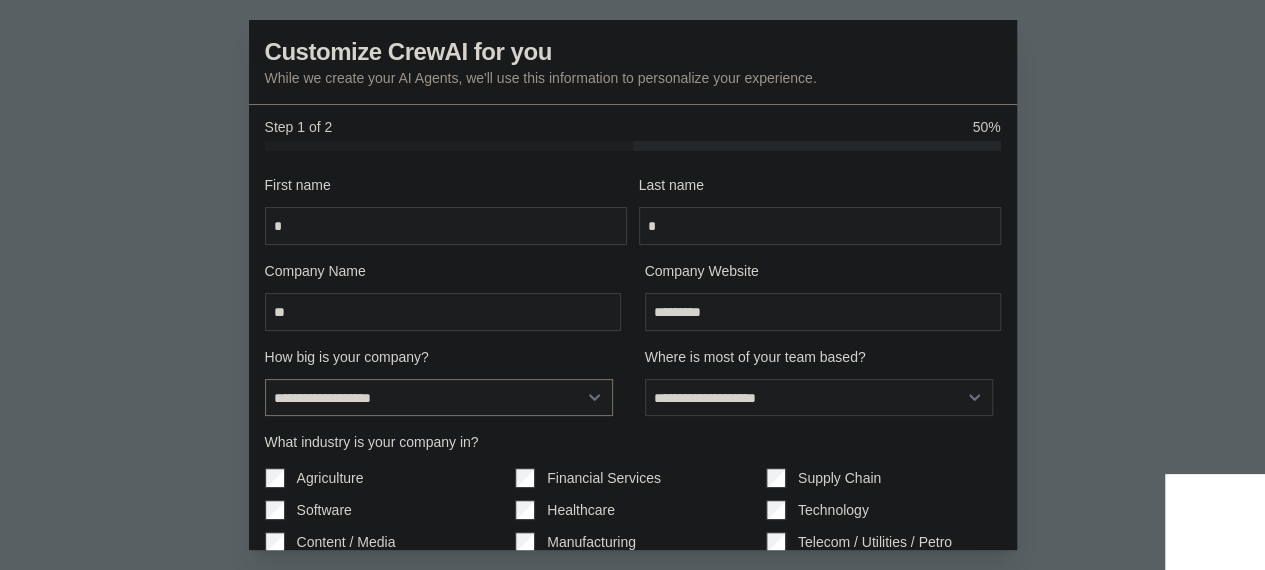 click on "**********" at bounding box center [439, 397] 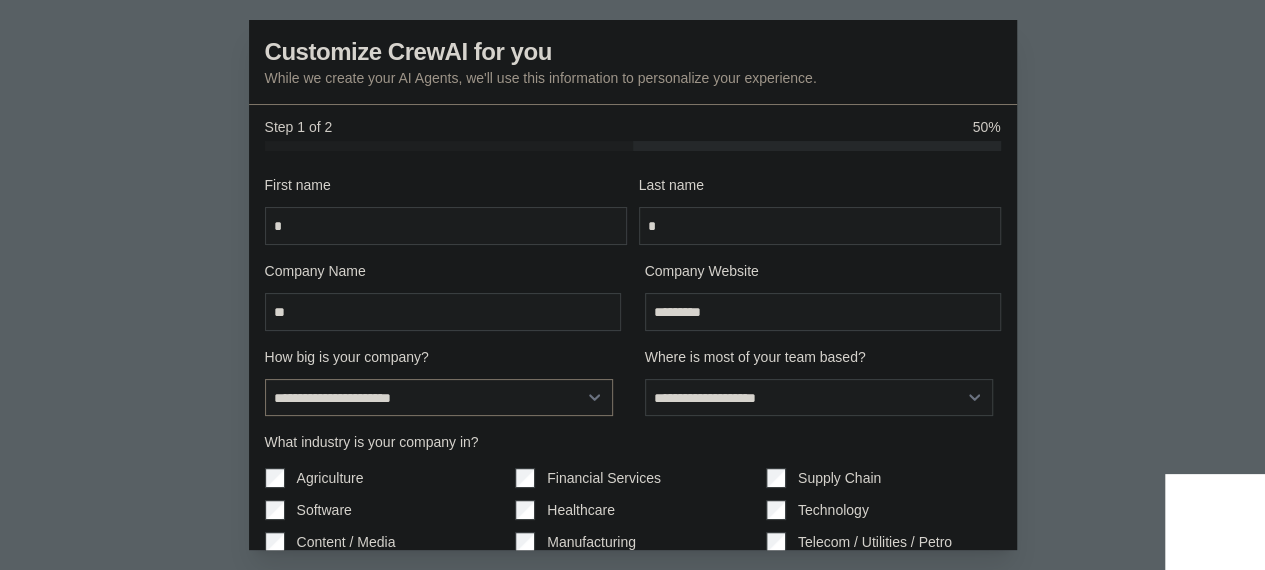 click on "**********" at bounding box center [439, 397] 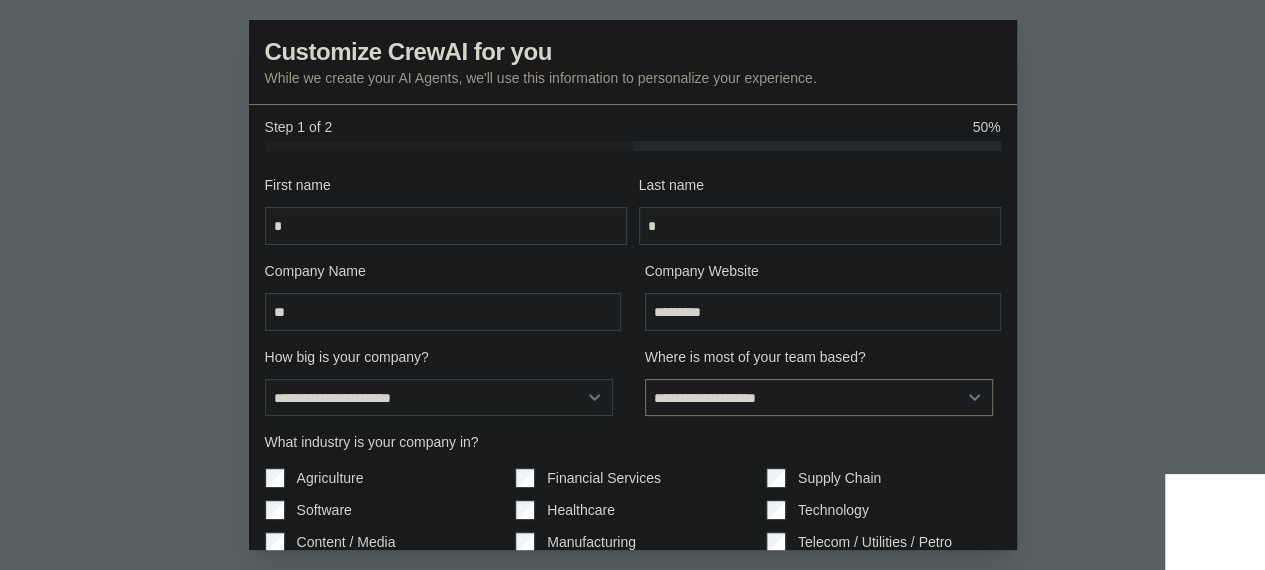 click on "**********" at bounding box center [819, 397] 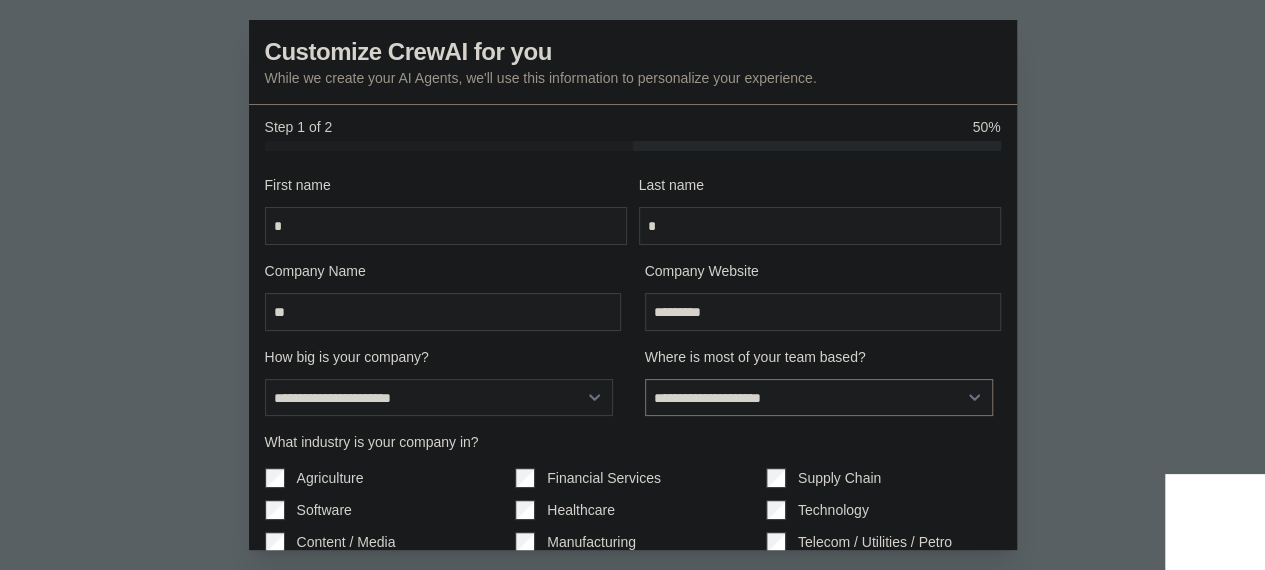 click on "**********" at bounding box center (819, 397) 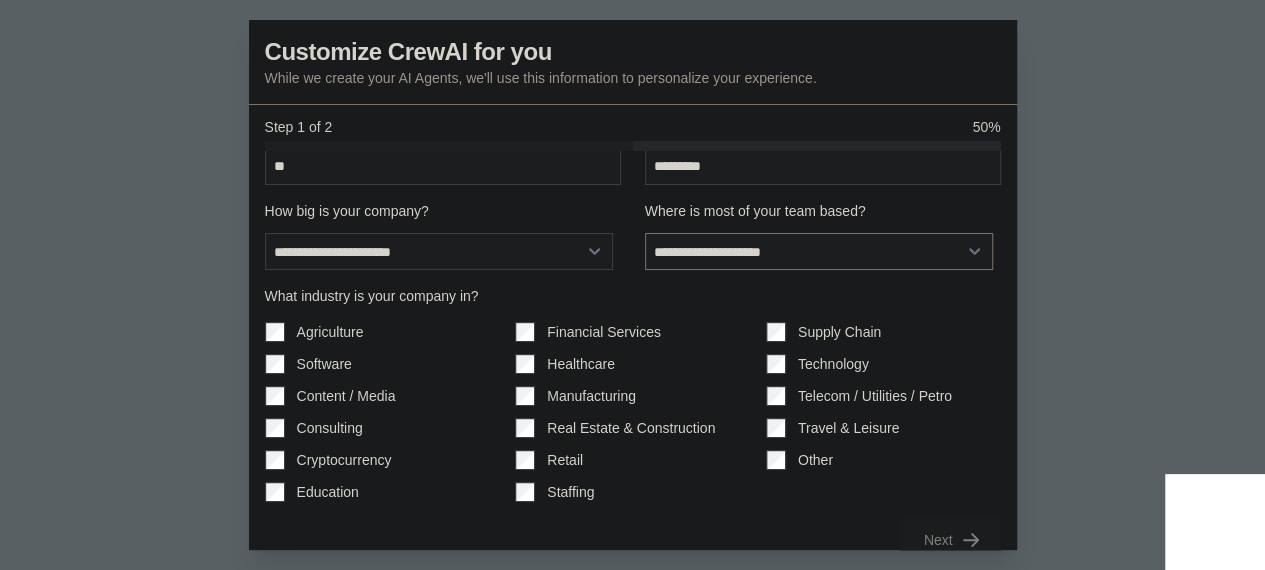 scroll, scrollTop: 148, scrollLeft: 0, axis: vertical 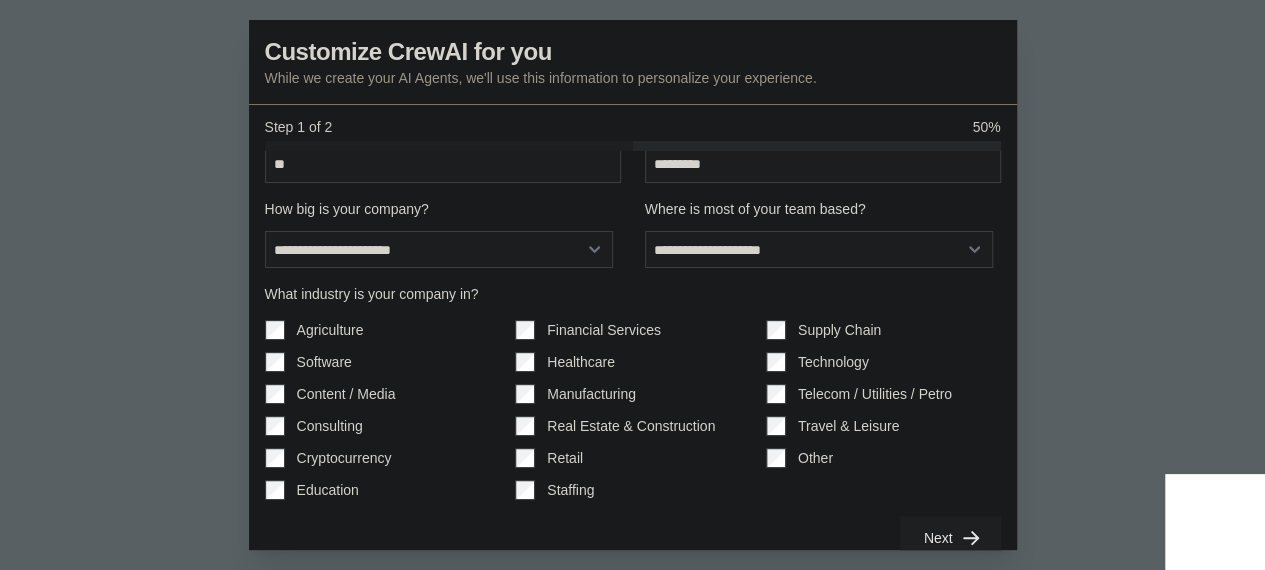 click 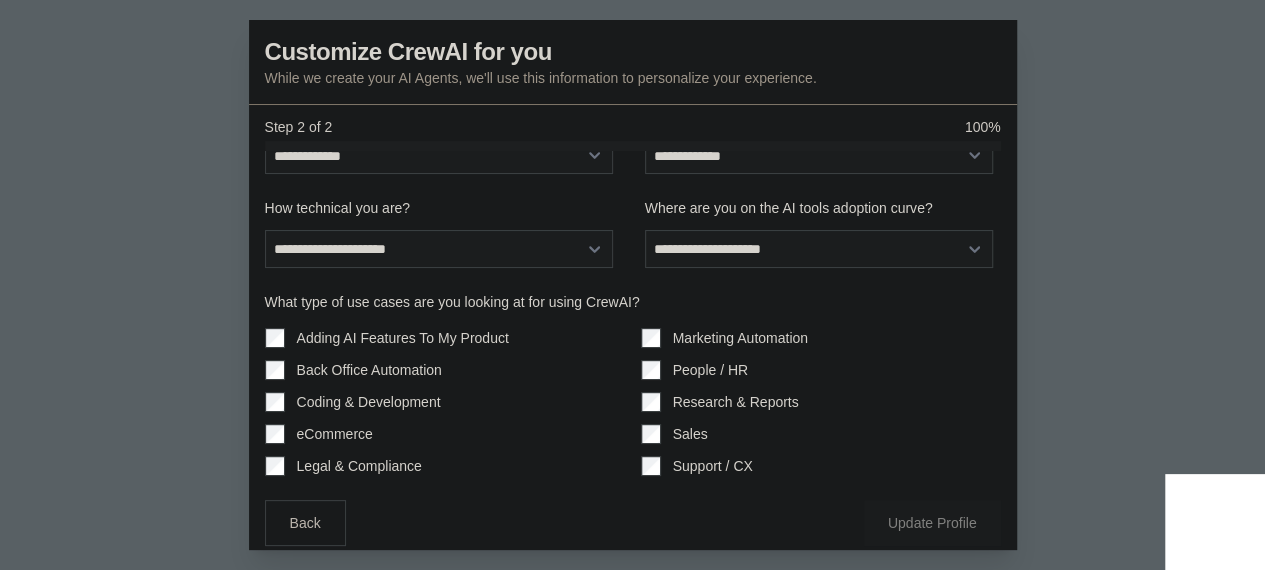 scroll, scrollTop: 0, scrollLeft: 0, axis: both 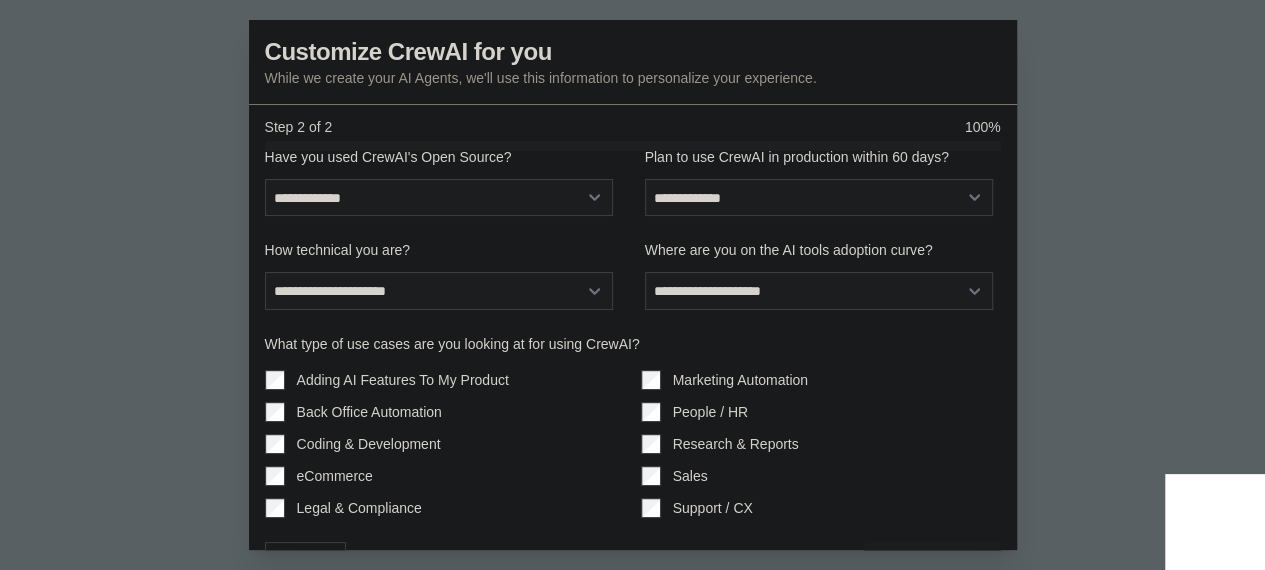 click on "**********" at bounding box center (443, 181) 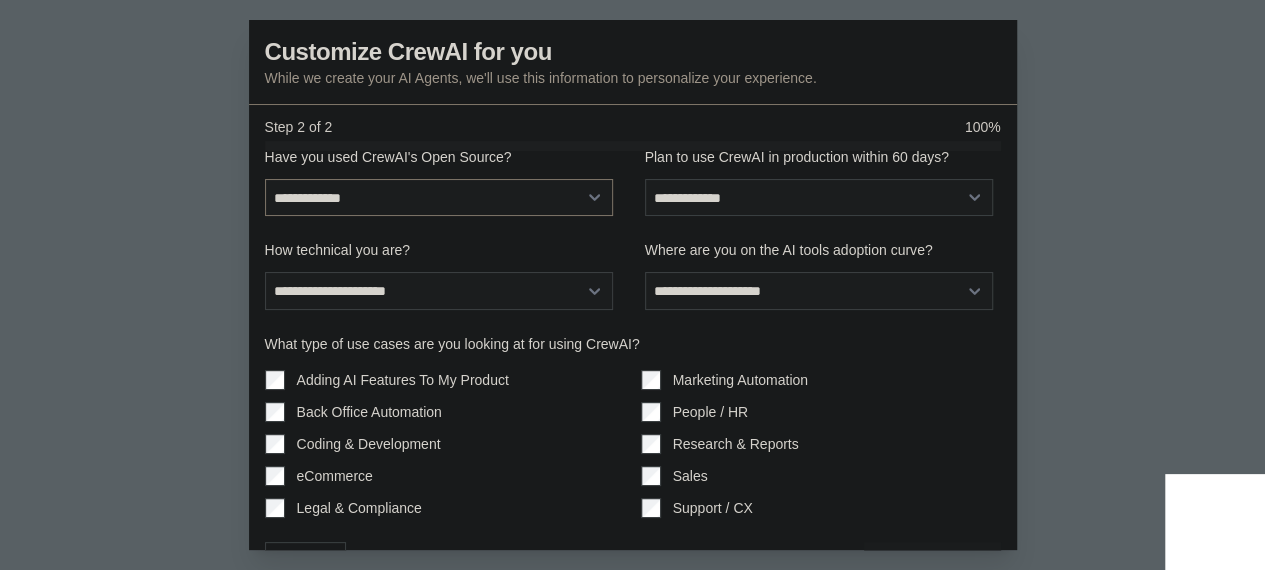 click on "**********" at bounding box center [439, 197] 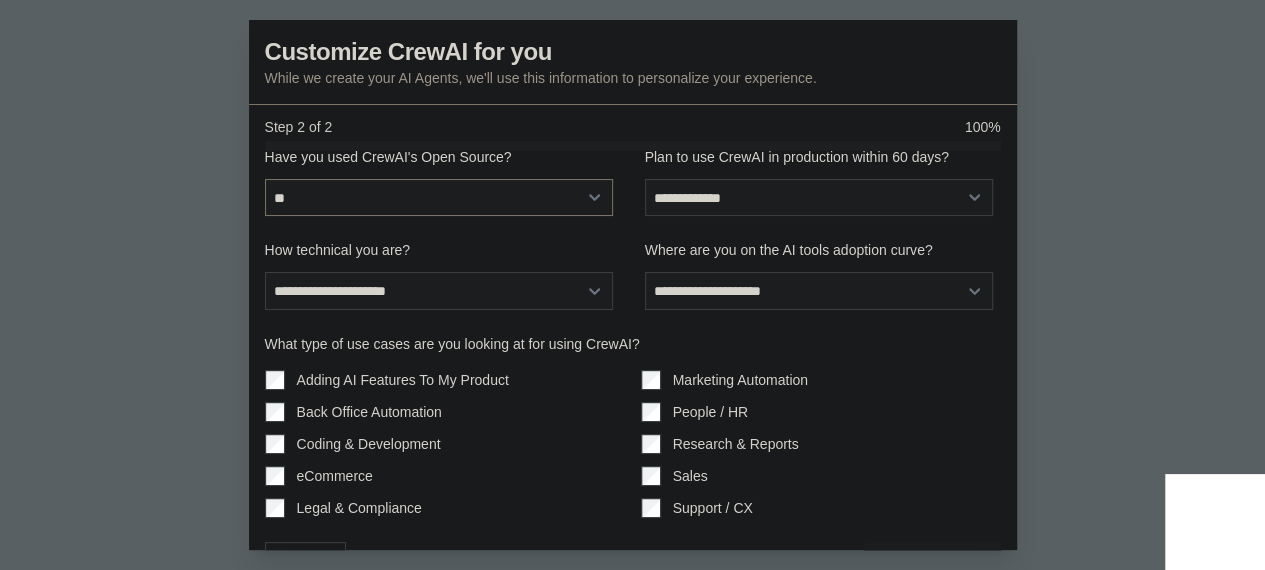 click on "**********" at bounding box center (439, 197) 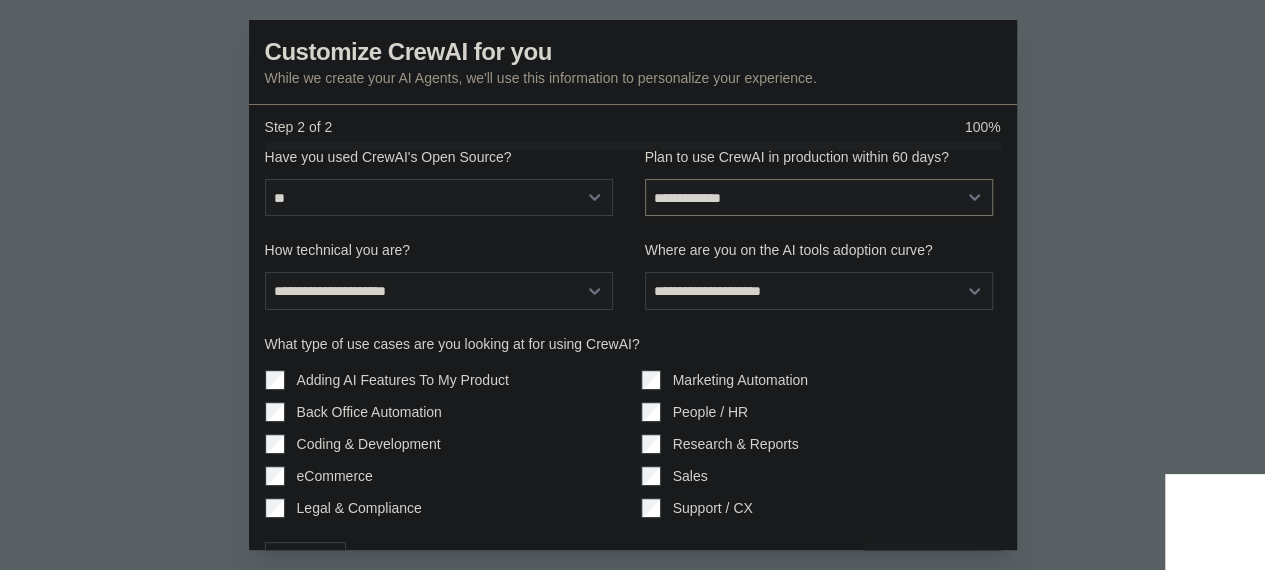 click on "**********" at bounding box center [819, 197] 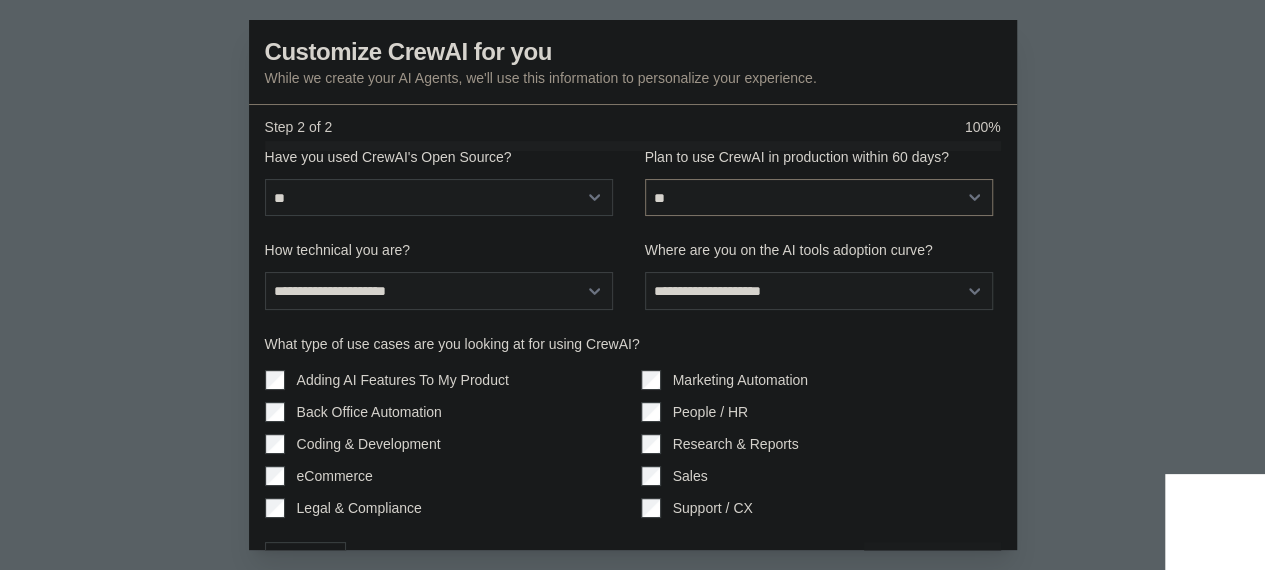 click on "**********" at bounding box center (819, 197) 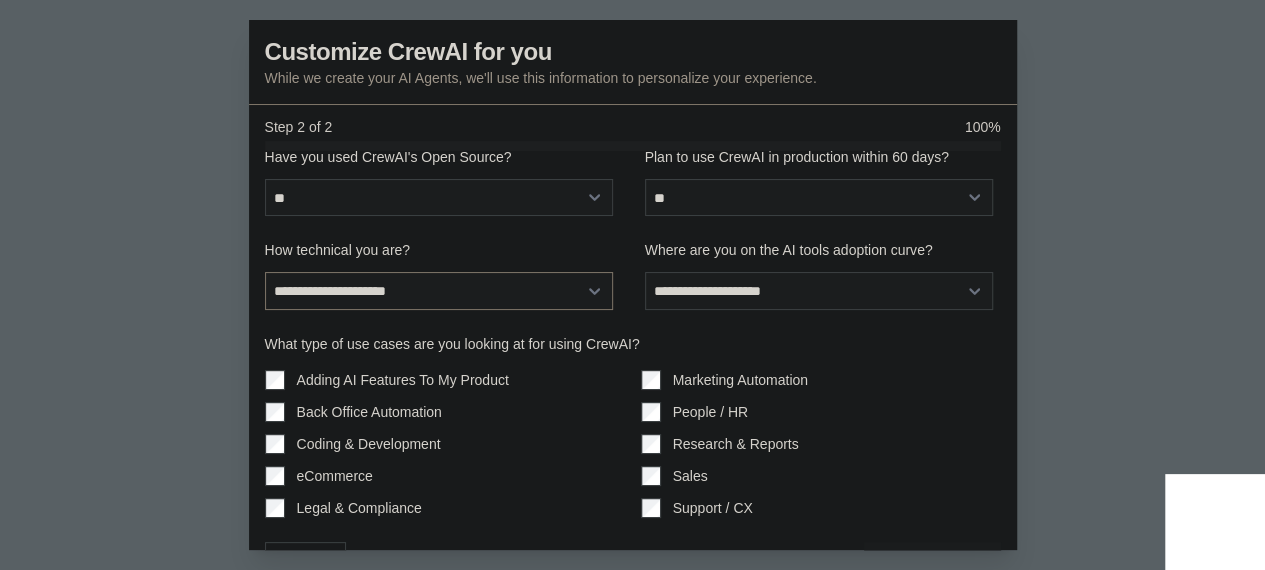 click on "**********" at bounding box center (439, 290) 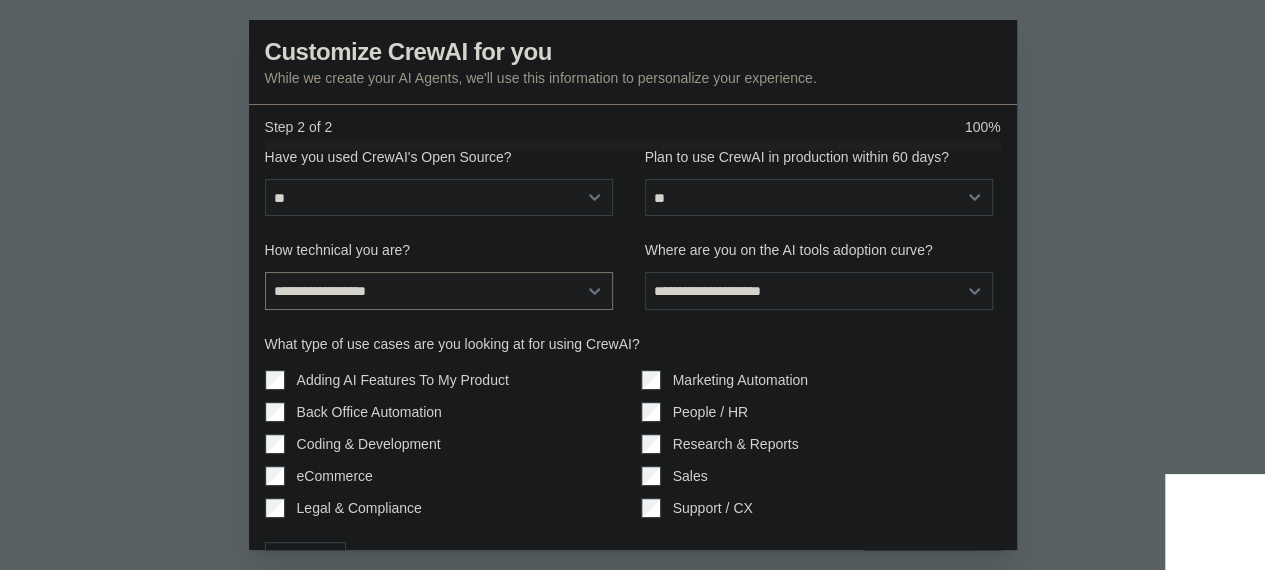 click on "**********" at bounding box center [439, 290] 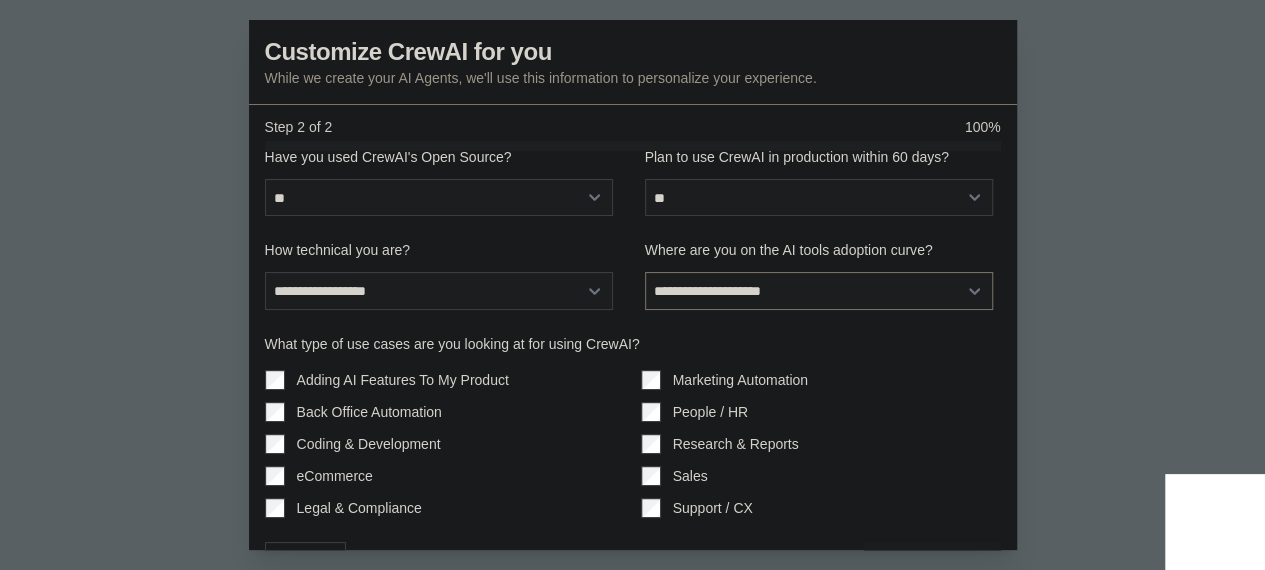 click on "**********" at bounding box center [819, 290] 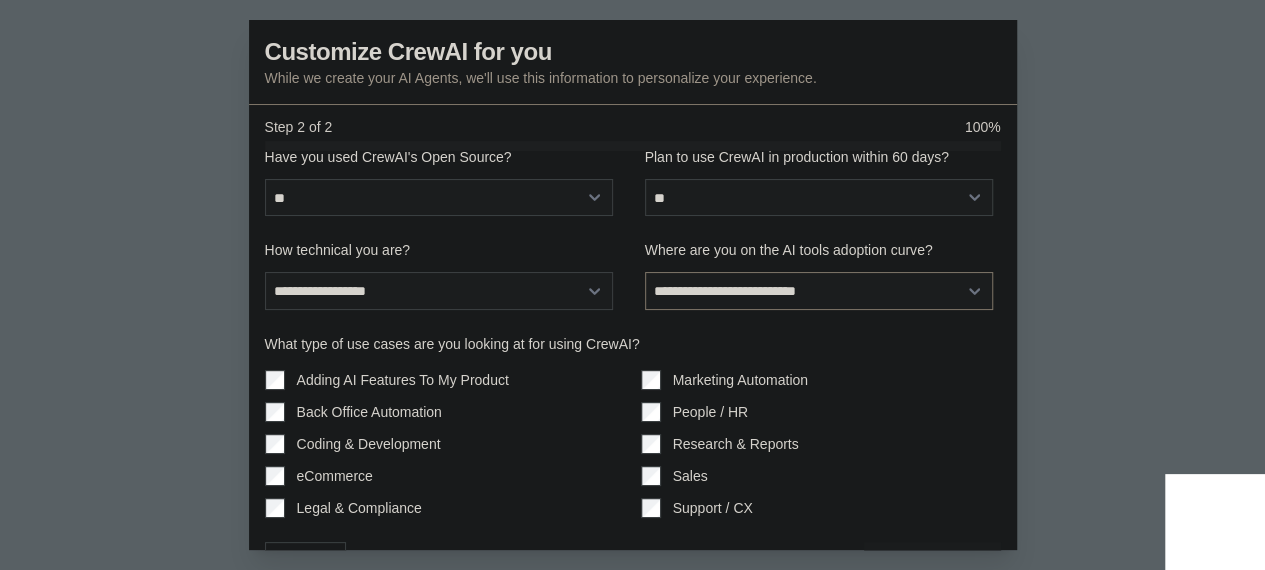 click on "**********" at bounding box center (819, 290) 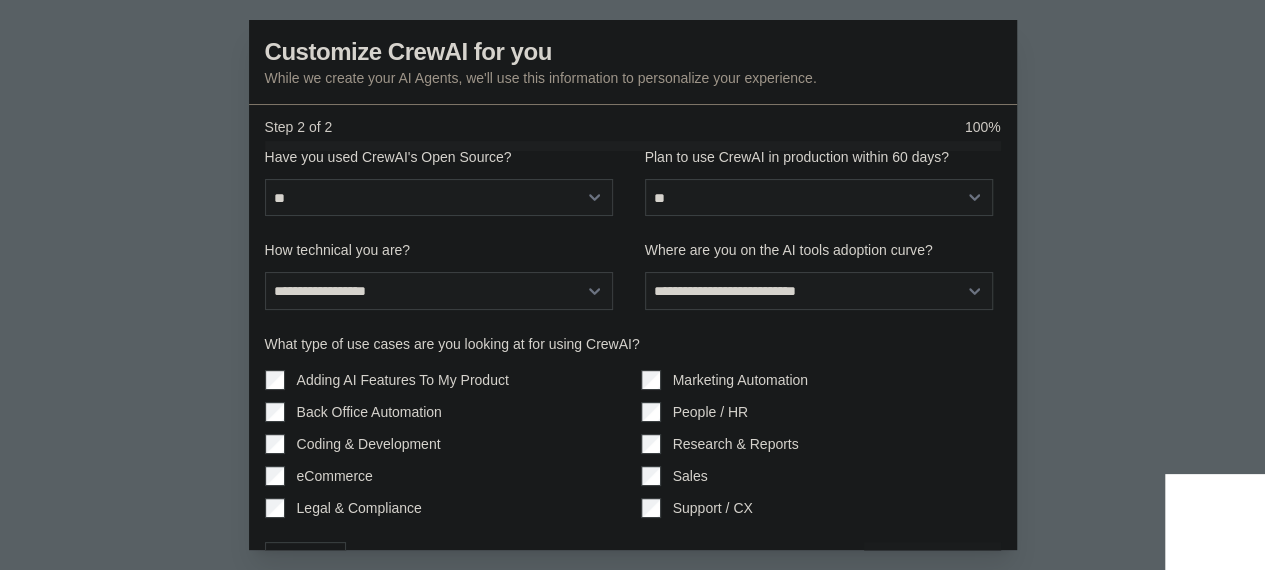 click on "What type of use cases are you looking at for using CrewAI?
Adding AI Features To My Product
Back Office Automation
Coding & Development
eCommerce
Legal & Compliance
Marketing Automation
People / HR
Sales" at bounding box center (633, 426) 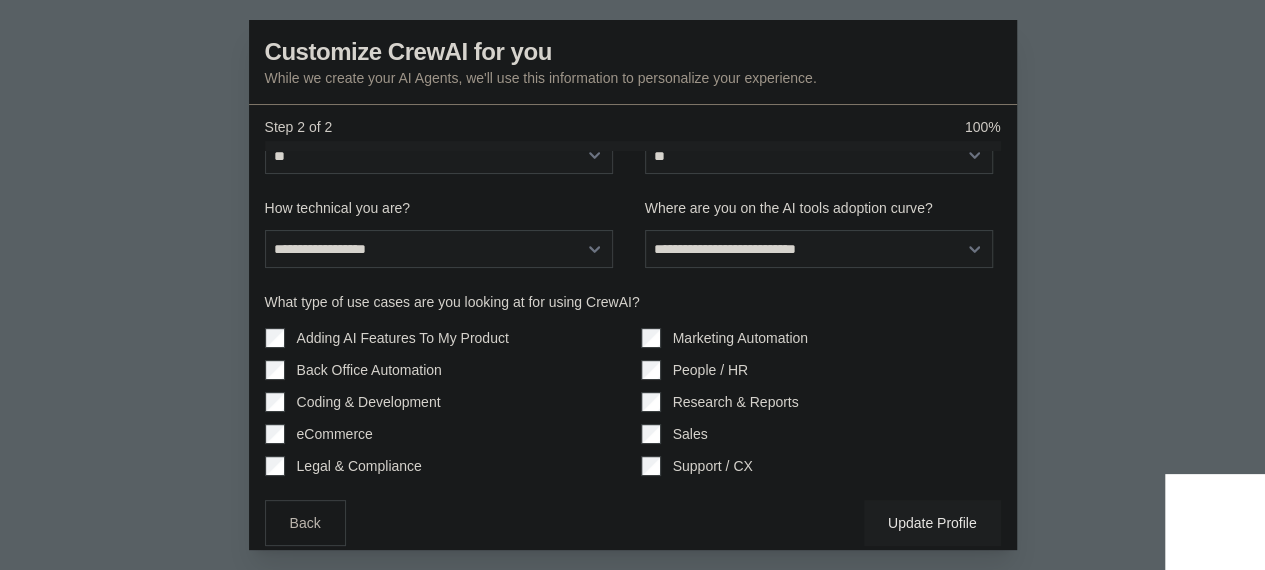click on "Update Profile" at bounding box center (932, 523) 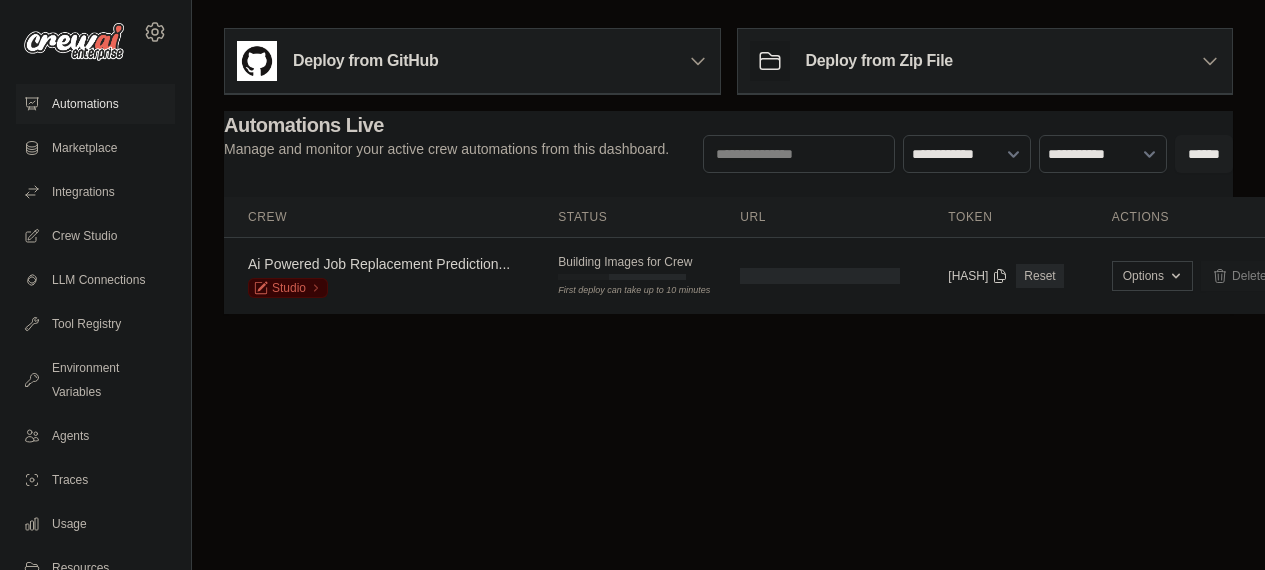 scroll, scrollTop: 0, scrollLeft: 0, axis: both 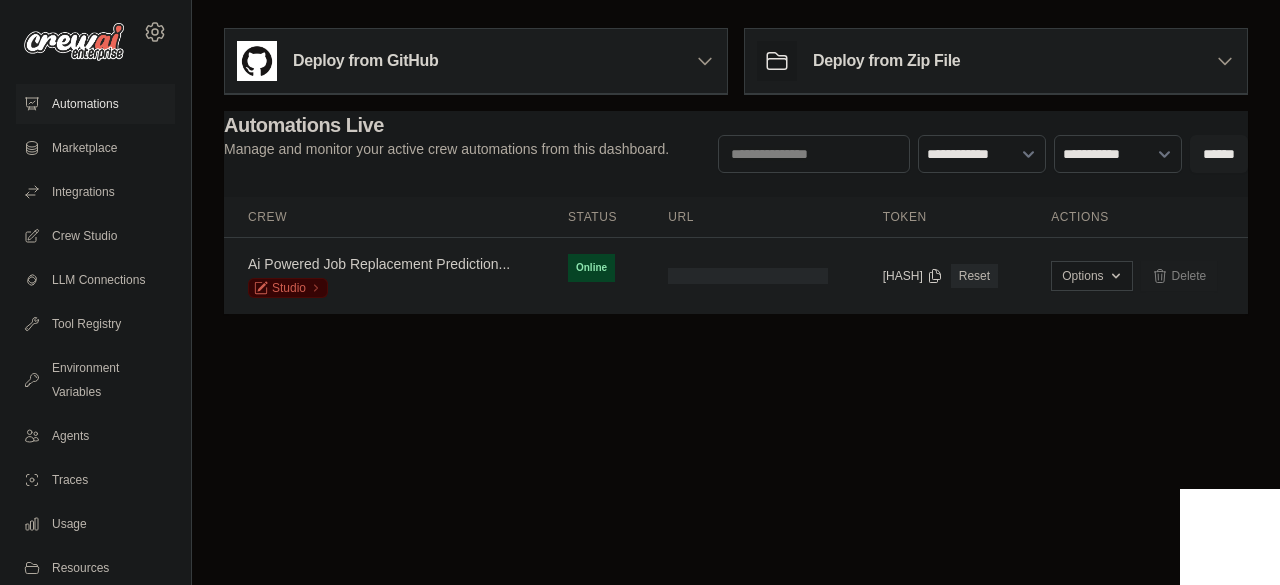 click on "Ai Powered Job Replacement Prediction..." at bounding box center (379, 264) 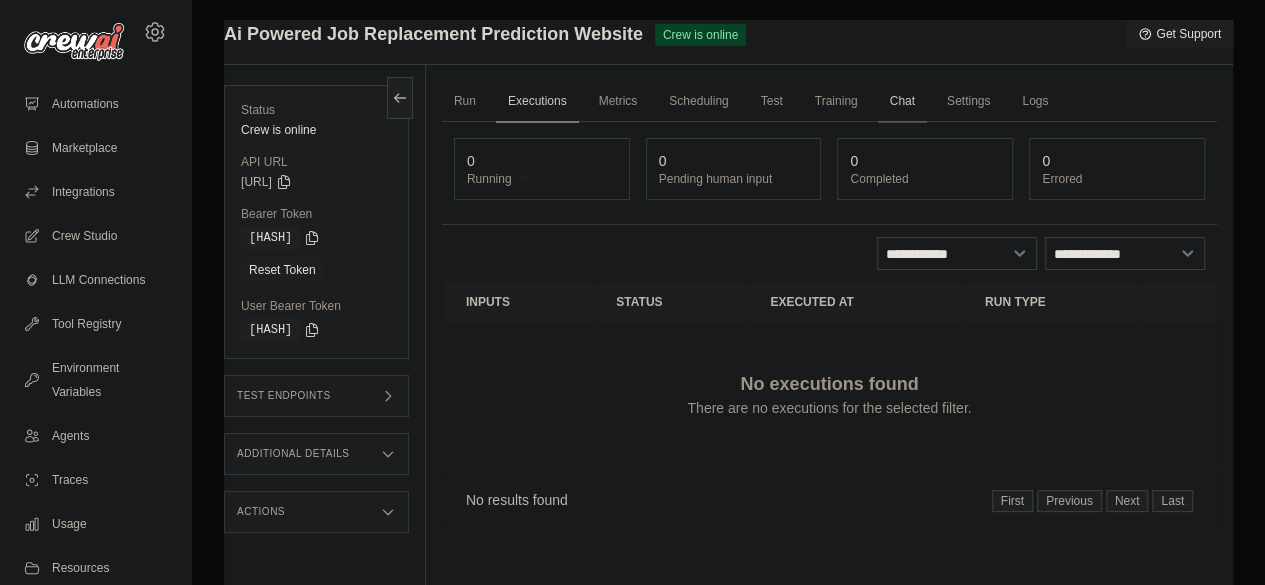 click on "Chat" at bounding box center (902, 102) 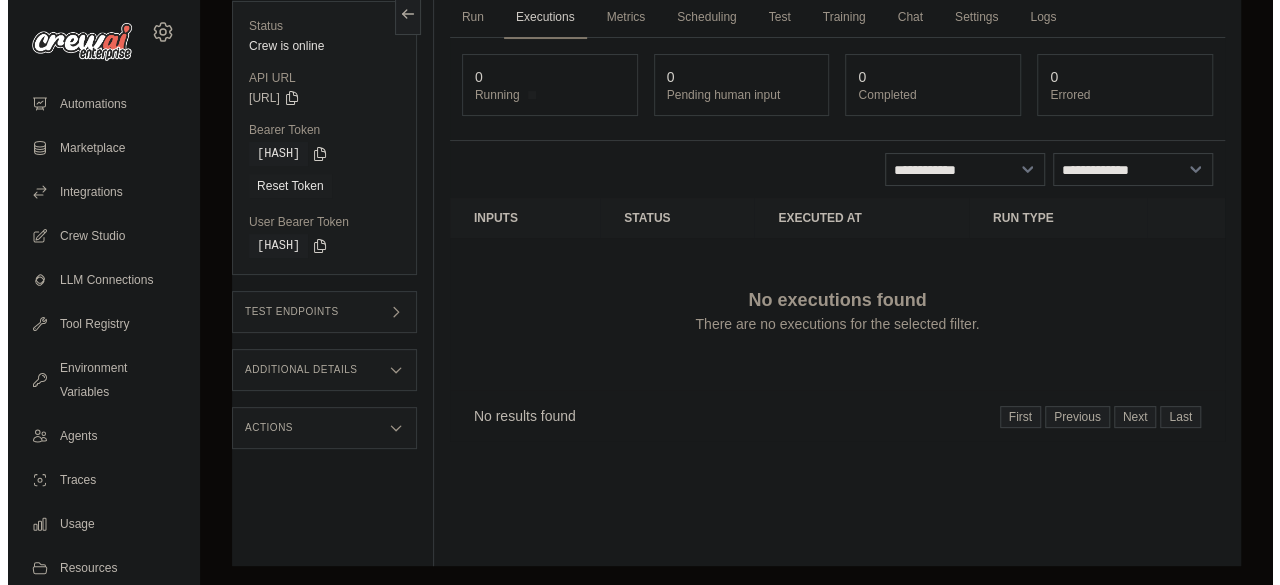 scroll, scrollTop: 0, scrollLeft: 0, axis: both 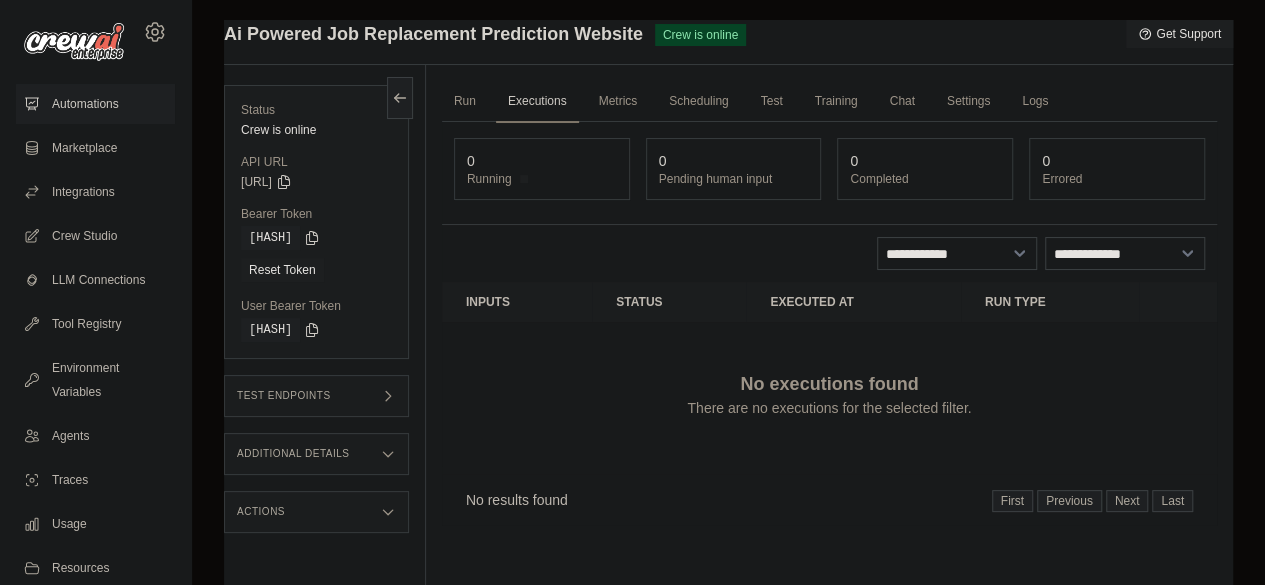 click on "Automations" at bounding box center (95, 104) 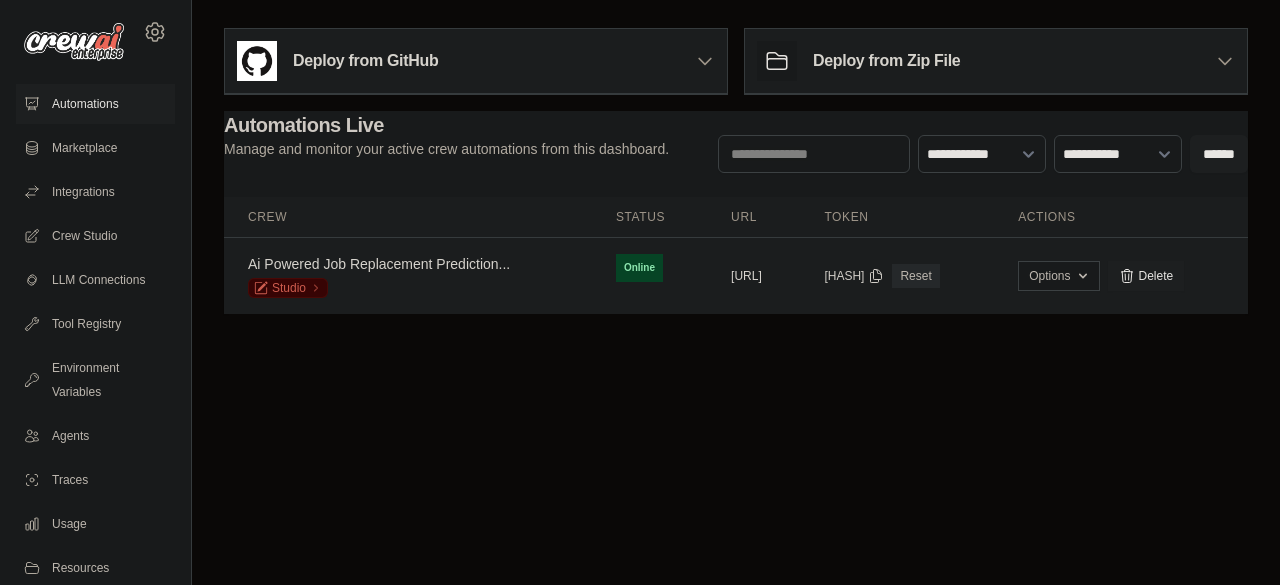 click on "https://ai-powered-job-replacement-" at bounding box center (746, 276) 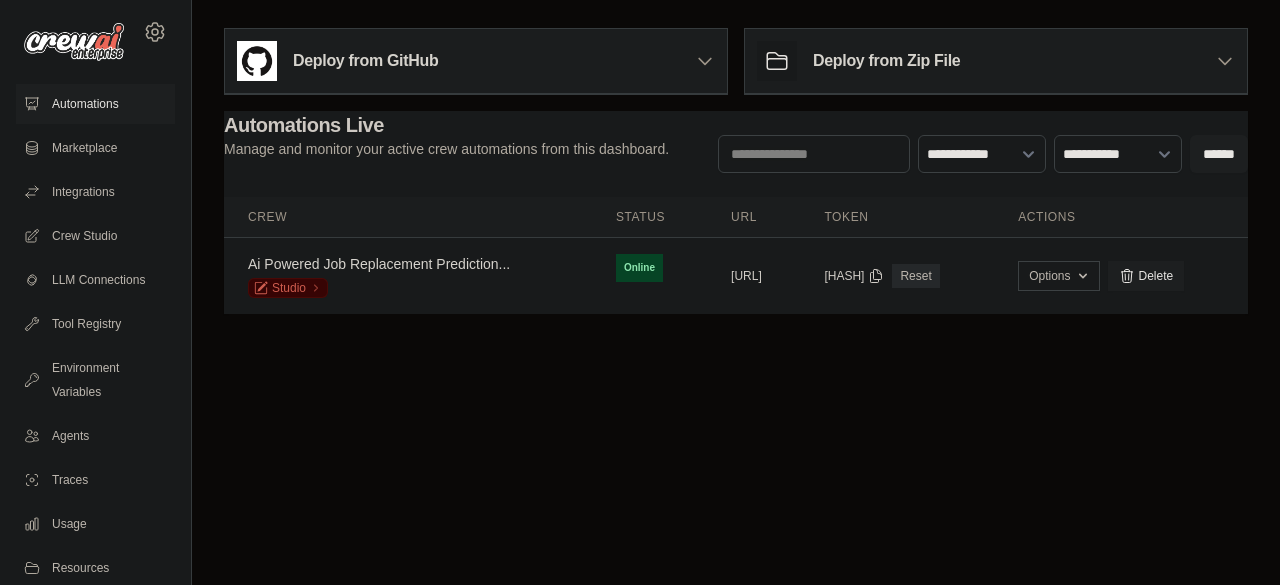 click on "Deploy from Zip File" at bounding box center [858, 61] 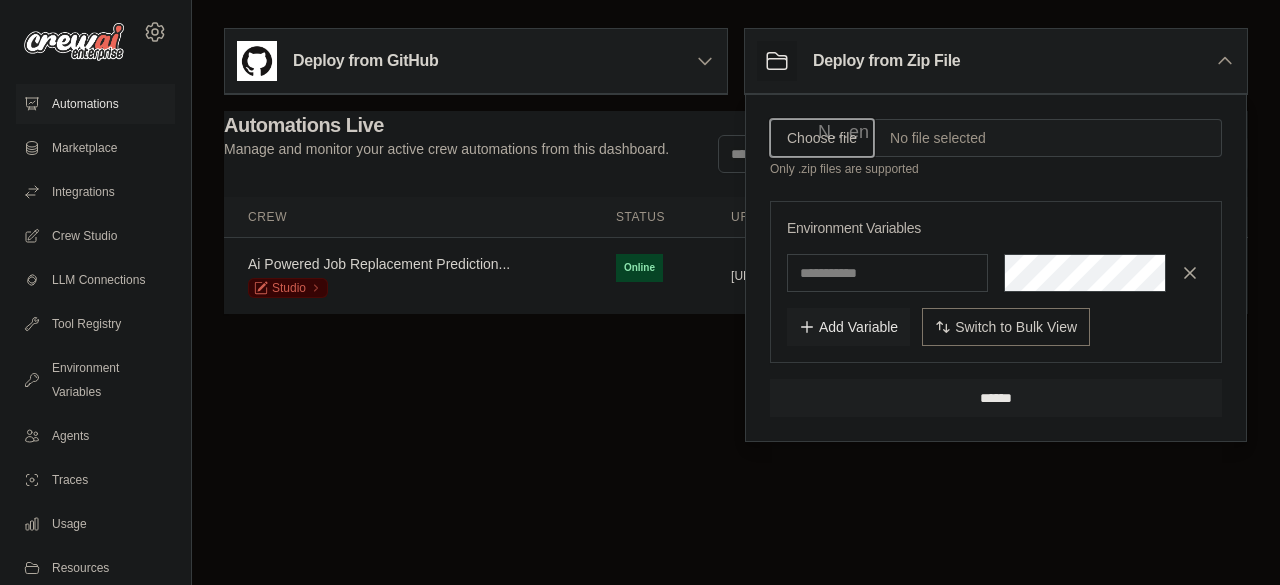 click on "Choose file" at bounding box center (822, 138) 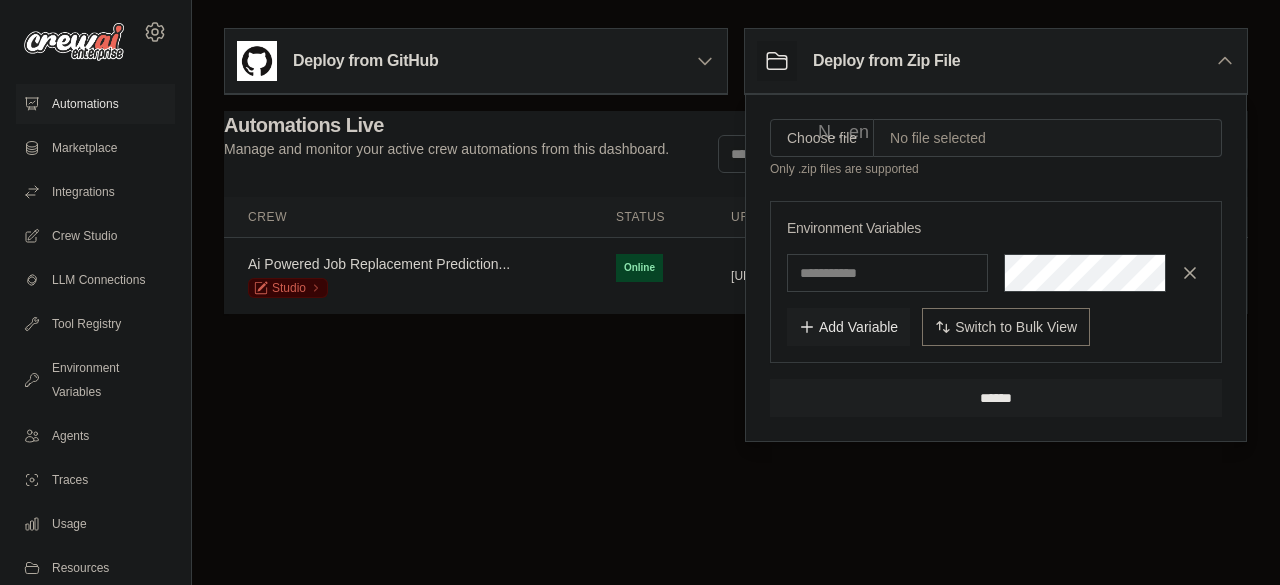click on "Deploy from GitHub" at bounding box center [476, 61] 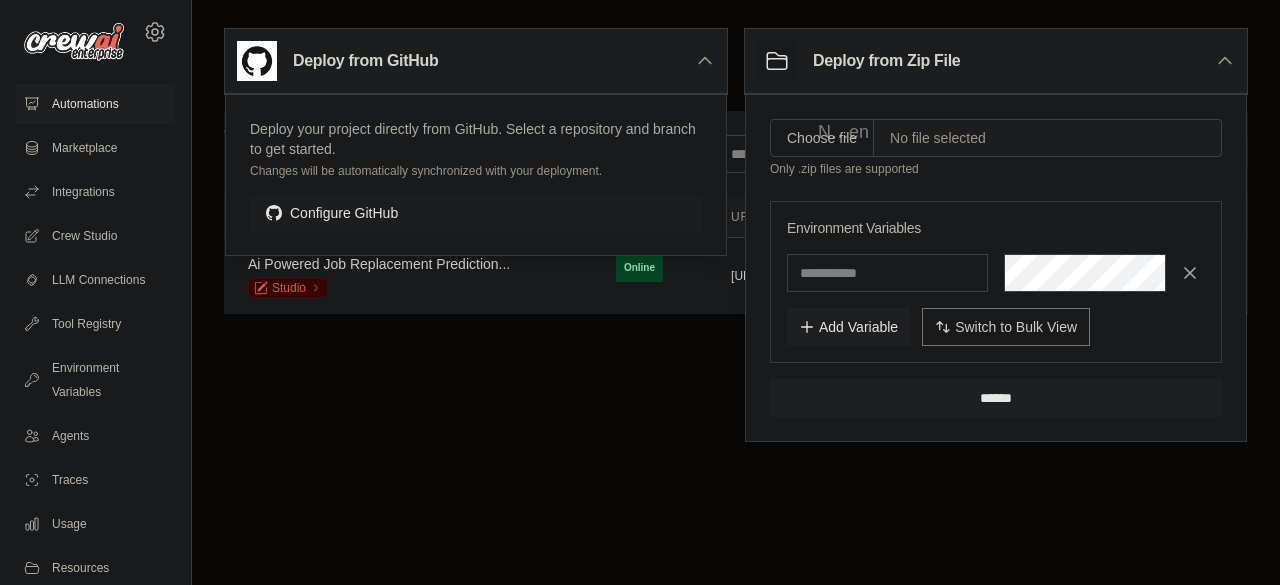 click on "Configure GitHub" at bounding box center [476, 213] 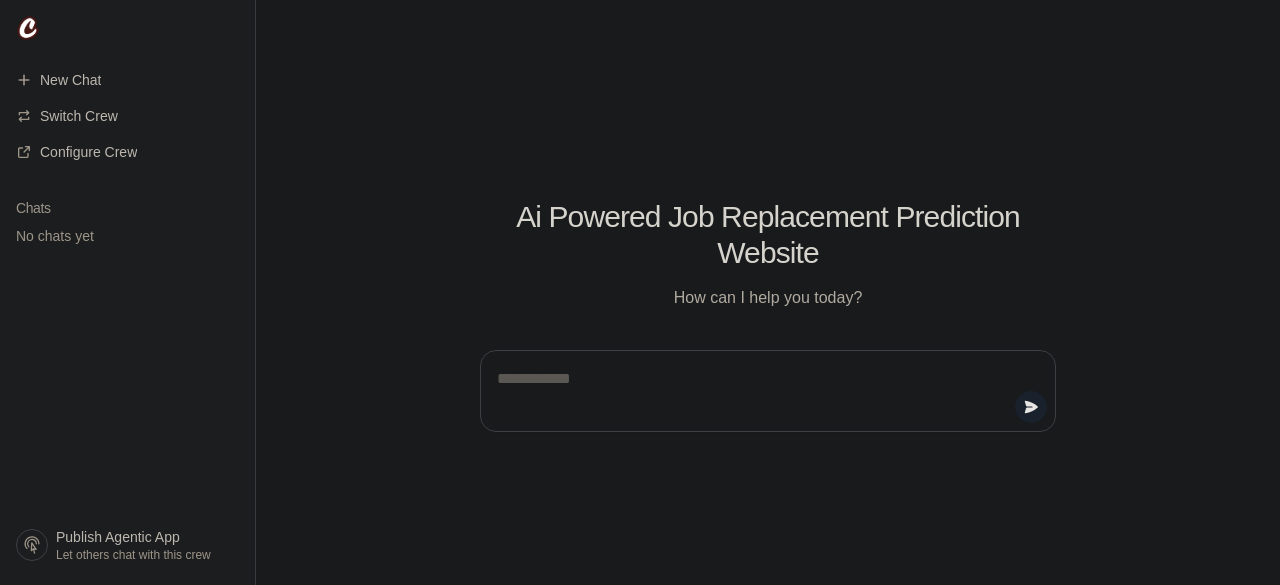 scroll, scrollTop: 0, scrollLeft: 0, axis: both 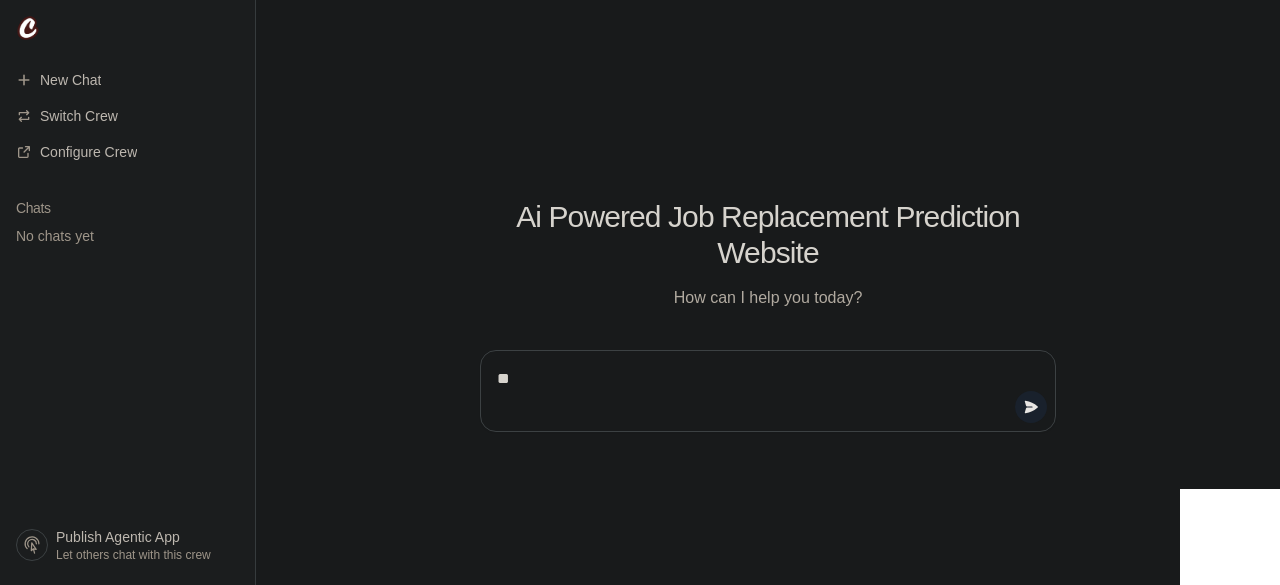 type on "***" 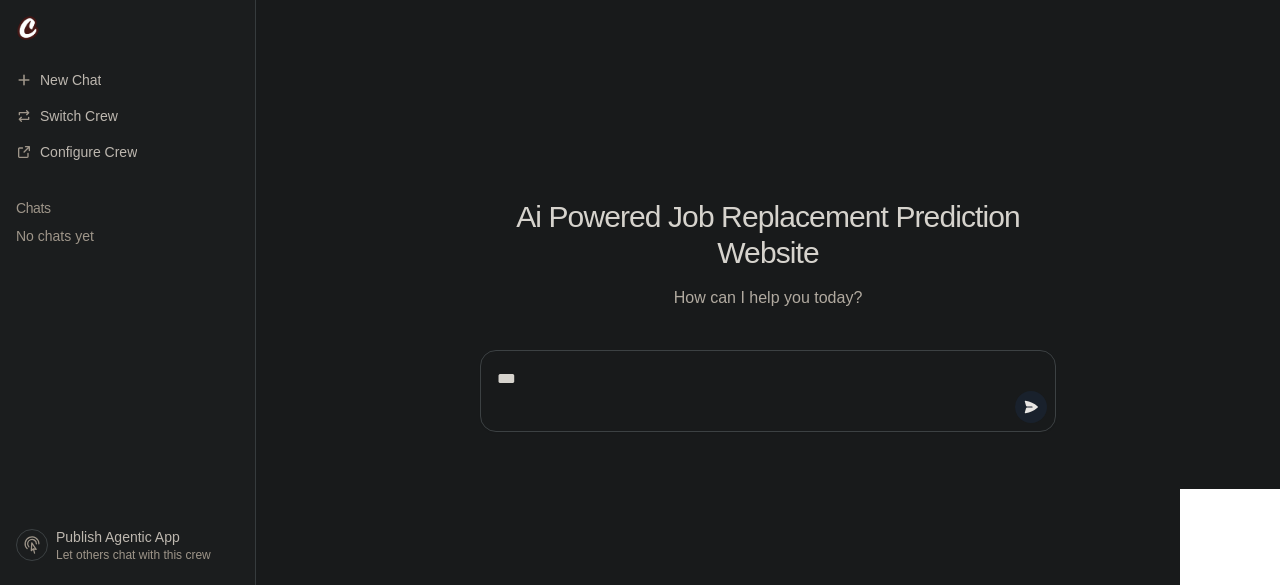 type 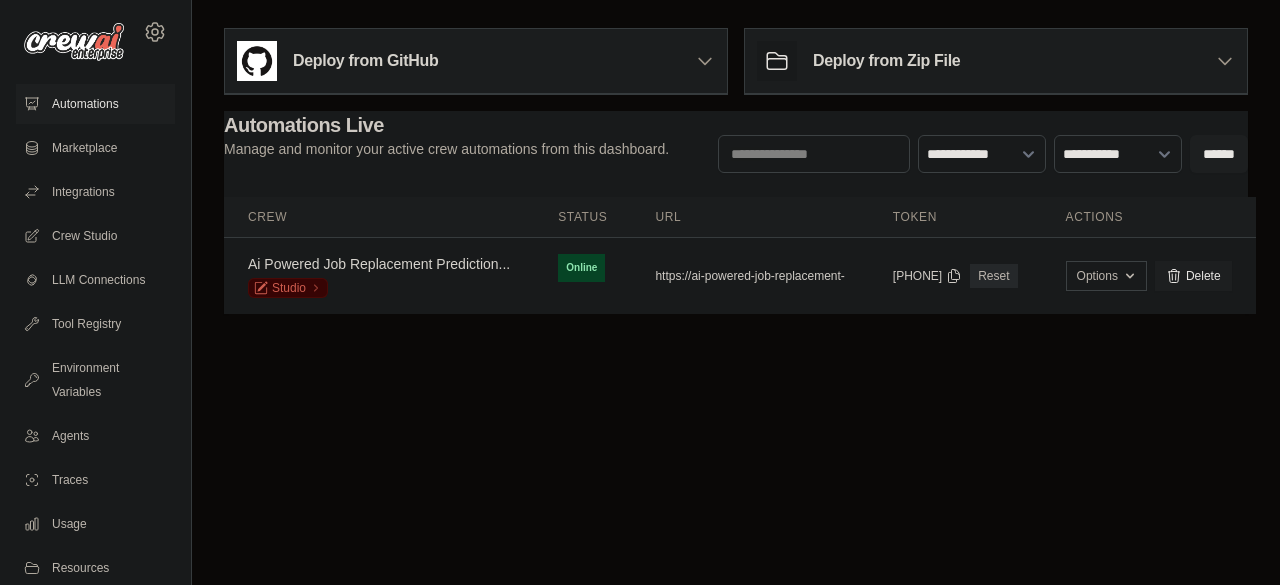 scroll, scrollTop: 0, scrollLeft: 0, axis: both 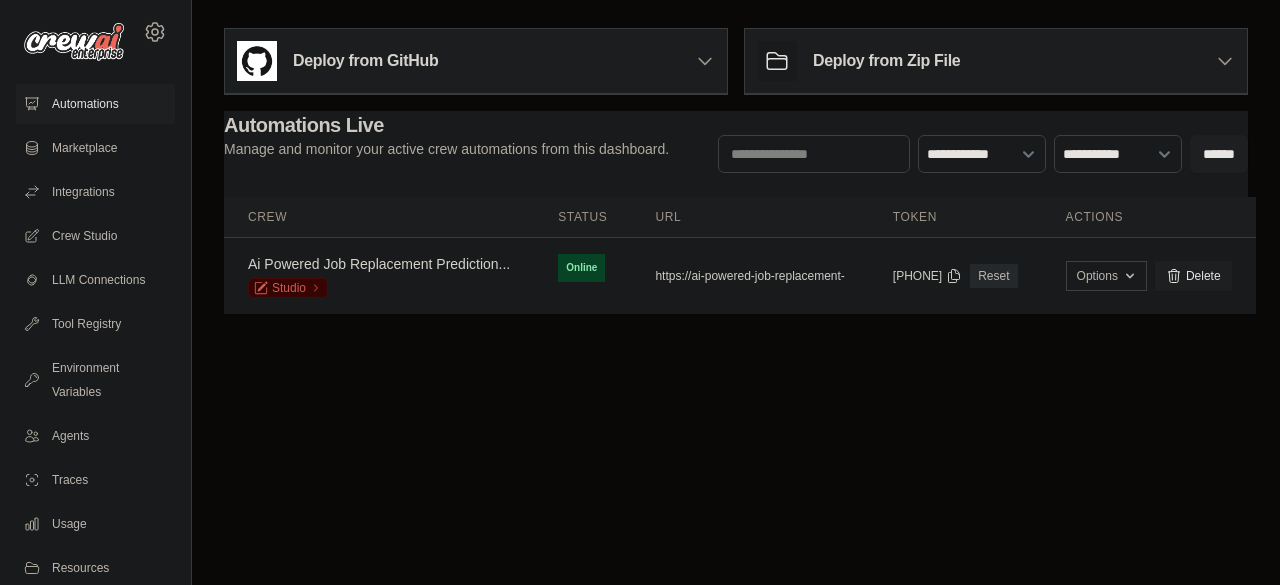 click on "Deploy from GitHub" at bounding box center [365, 61] 